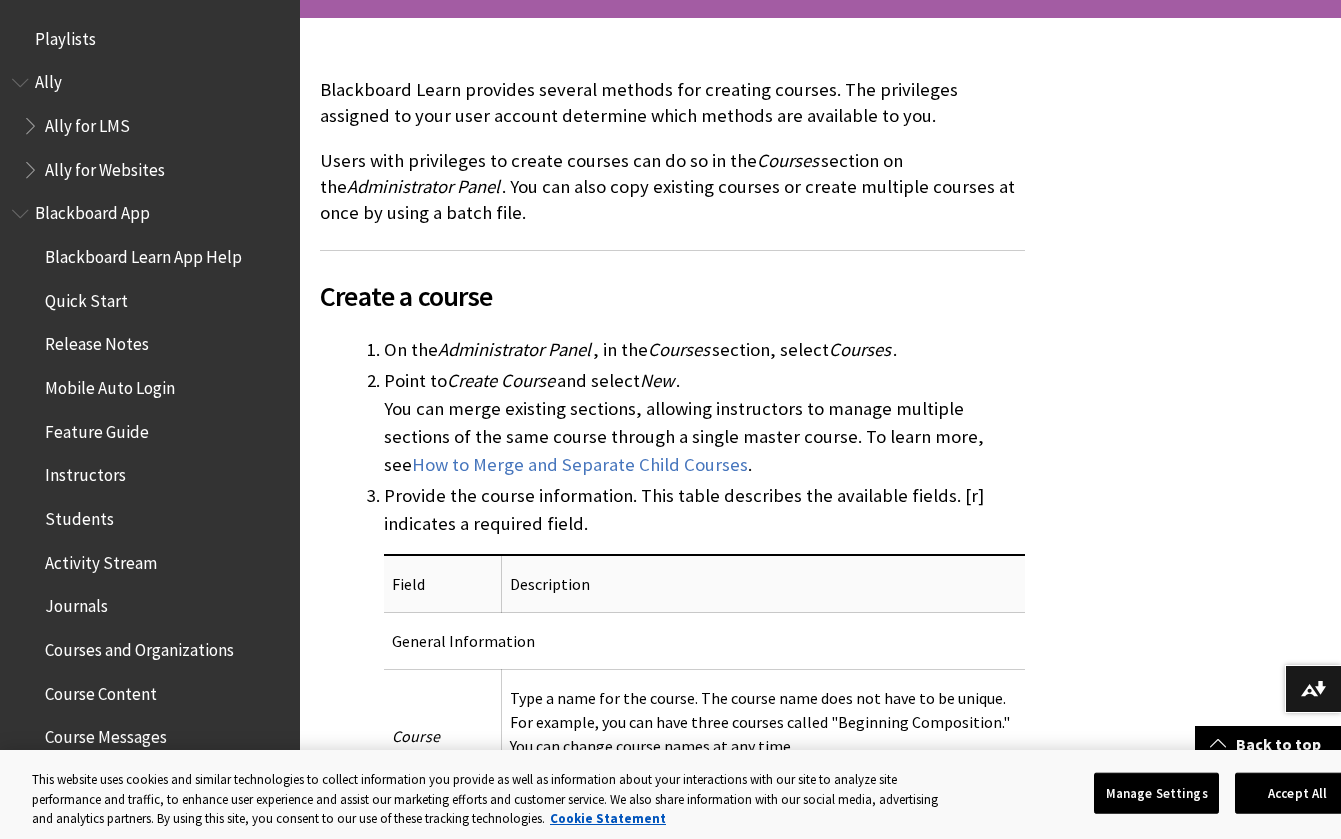 scroll, scrollTop: 516, scrollLeft: 0, axis: vertical 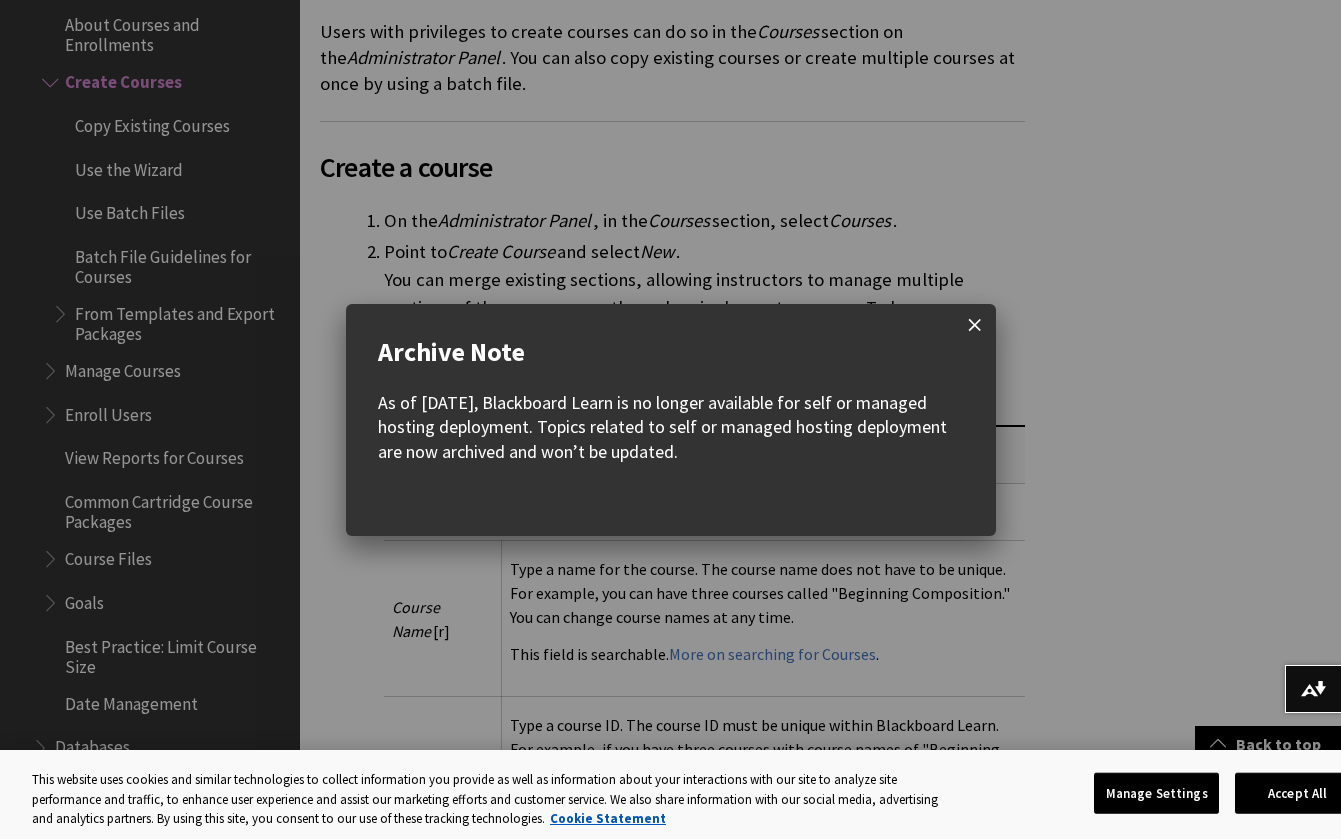 click at bounding box center (975, 325) 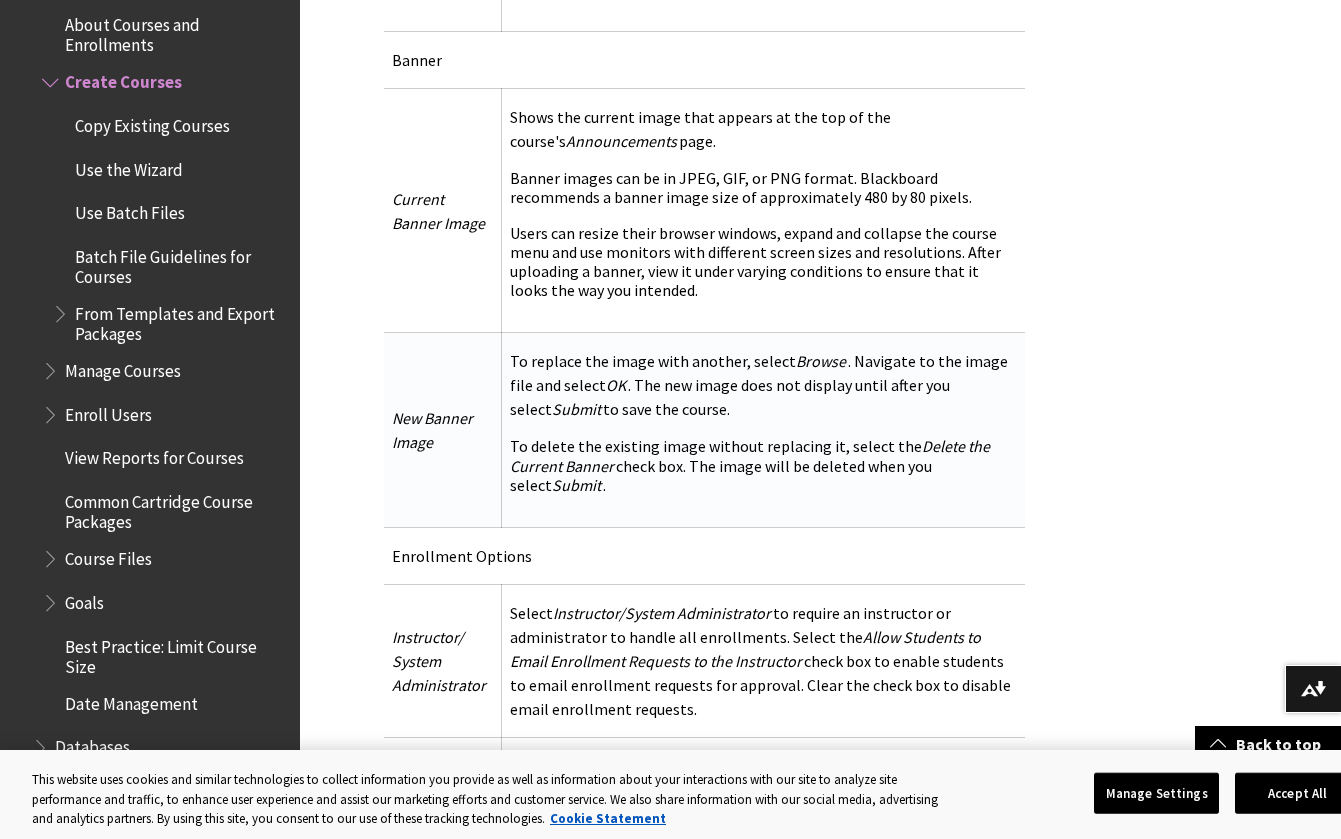 scroll, scrollTop: 3390, scrollLeft: 0, axis: vertical 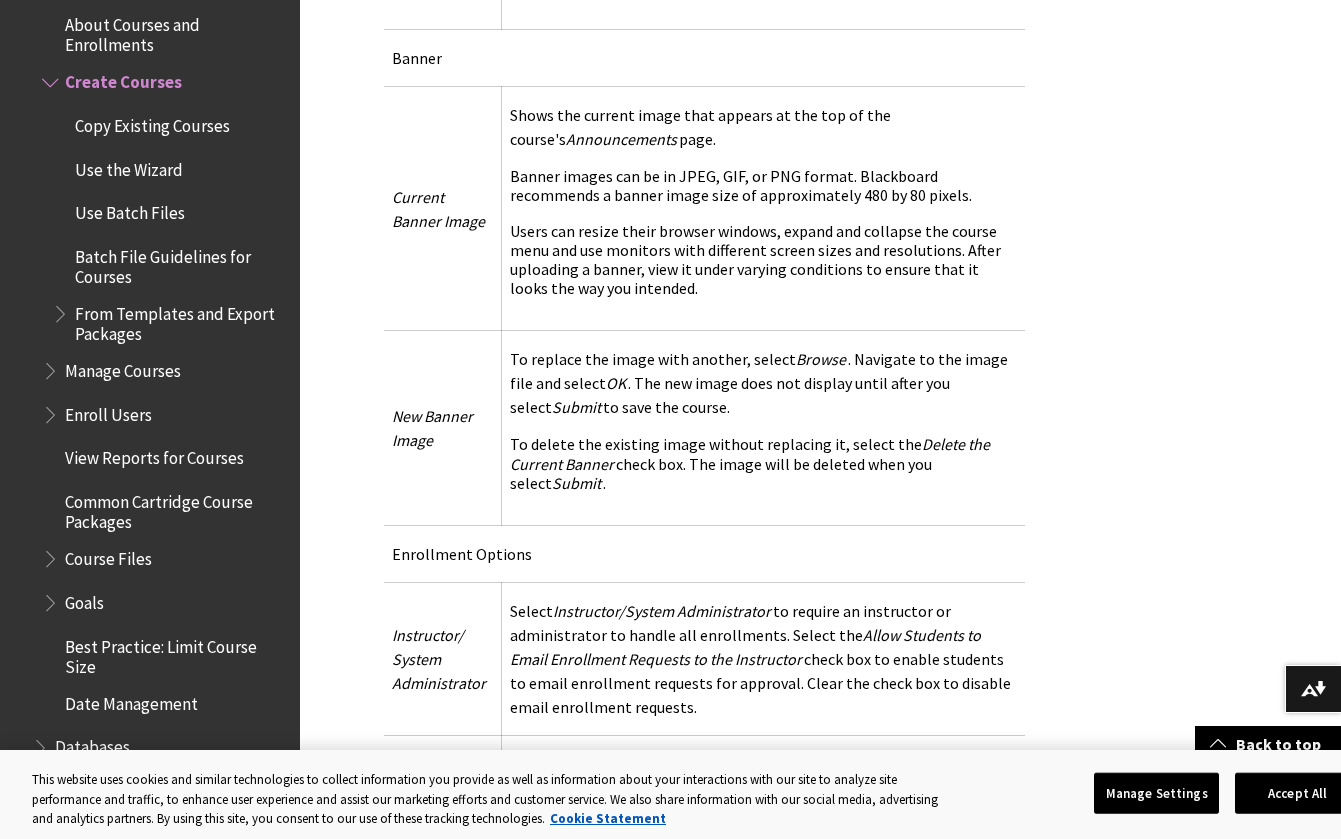 click on "Use the Wizard" at bounding box center [129, 166] 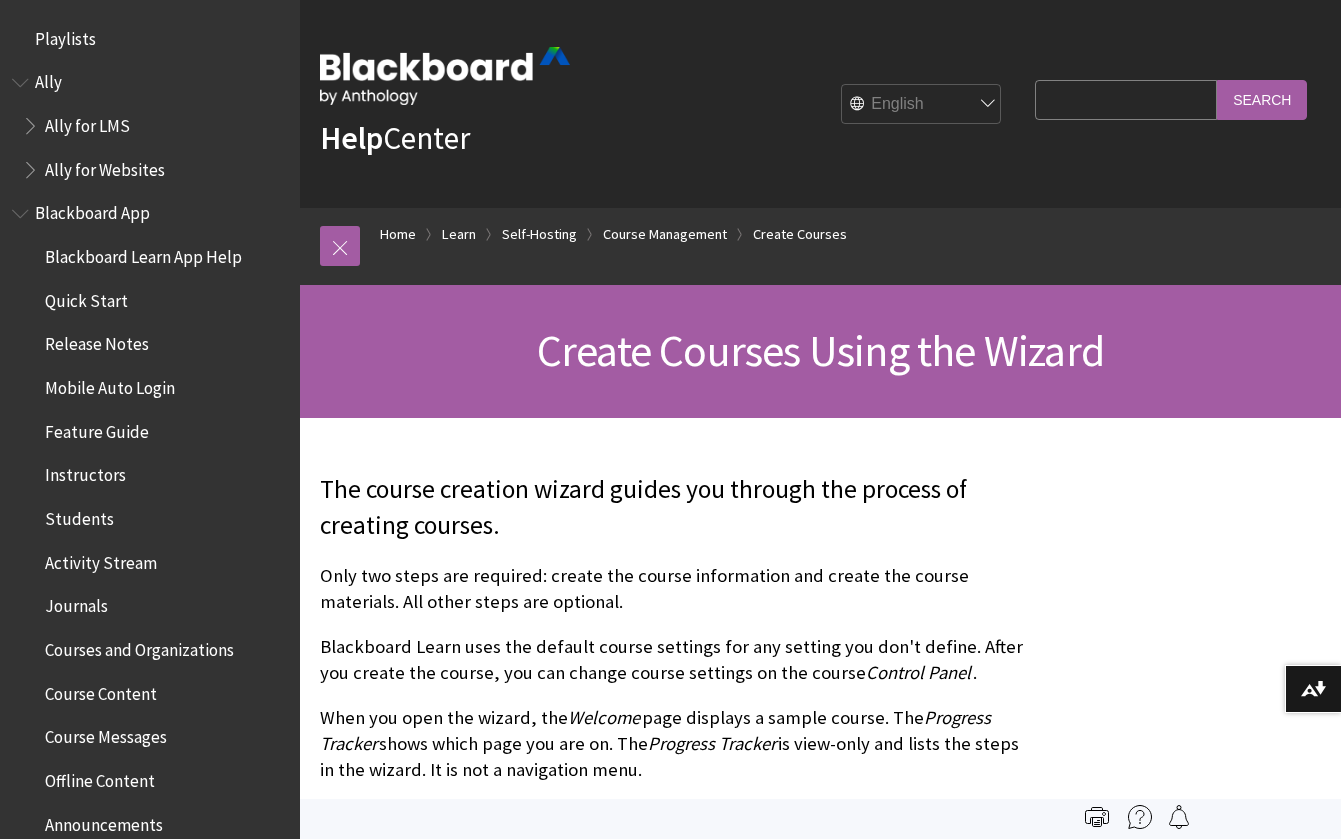scroll, scrollTop: 0, scrollLeft: 0, axis: both 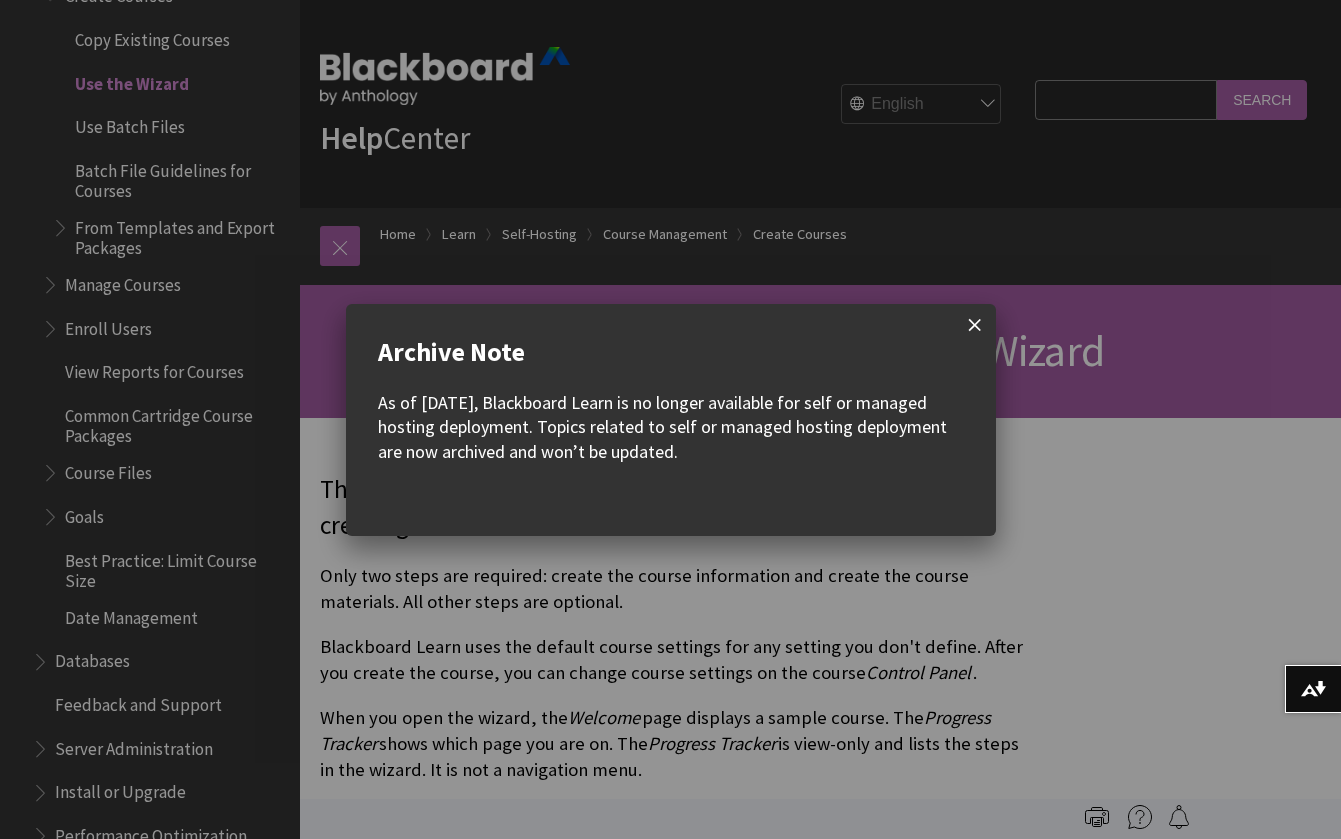 click at bounding box center [975, 325] 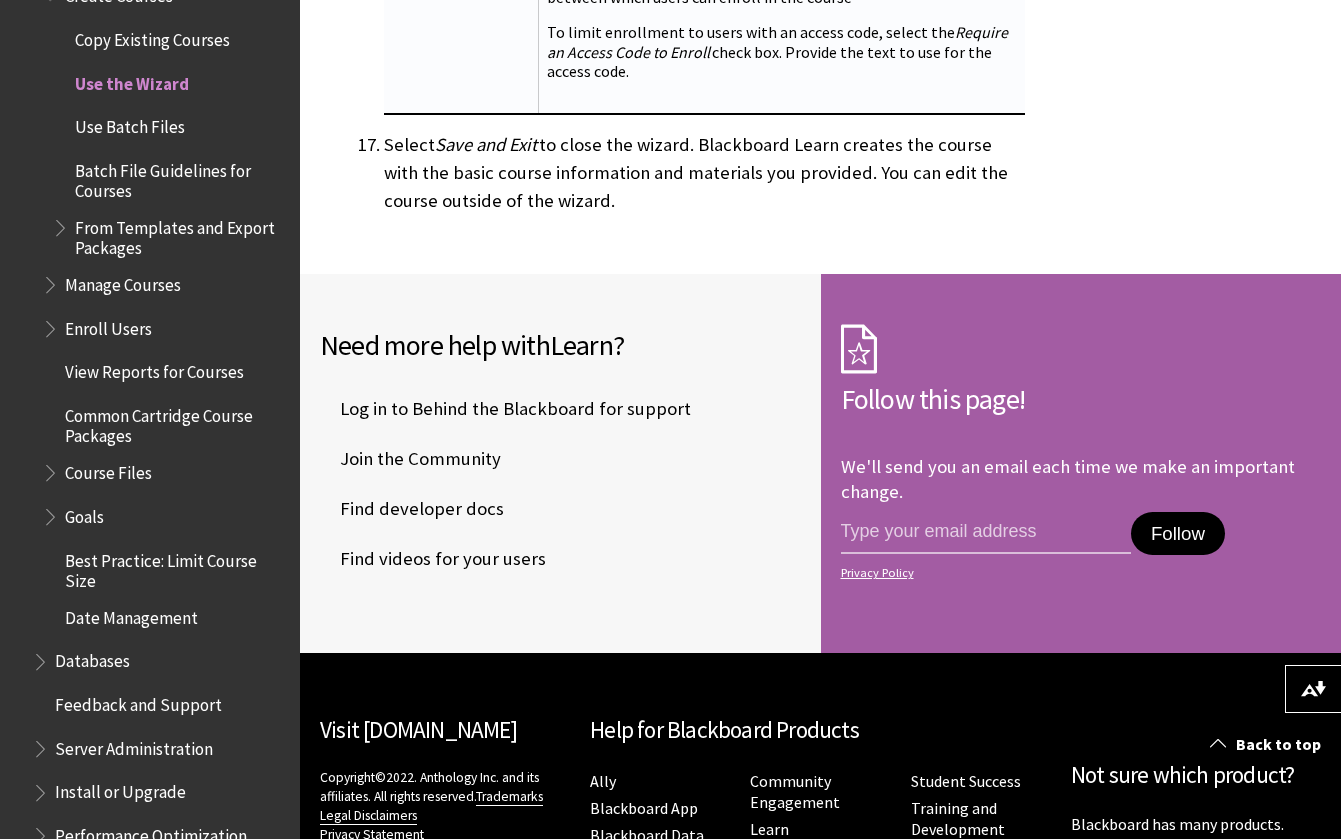 scroll, scrollTop: 7580, scrollLeft: 0, axis: vertical 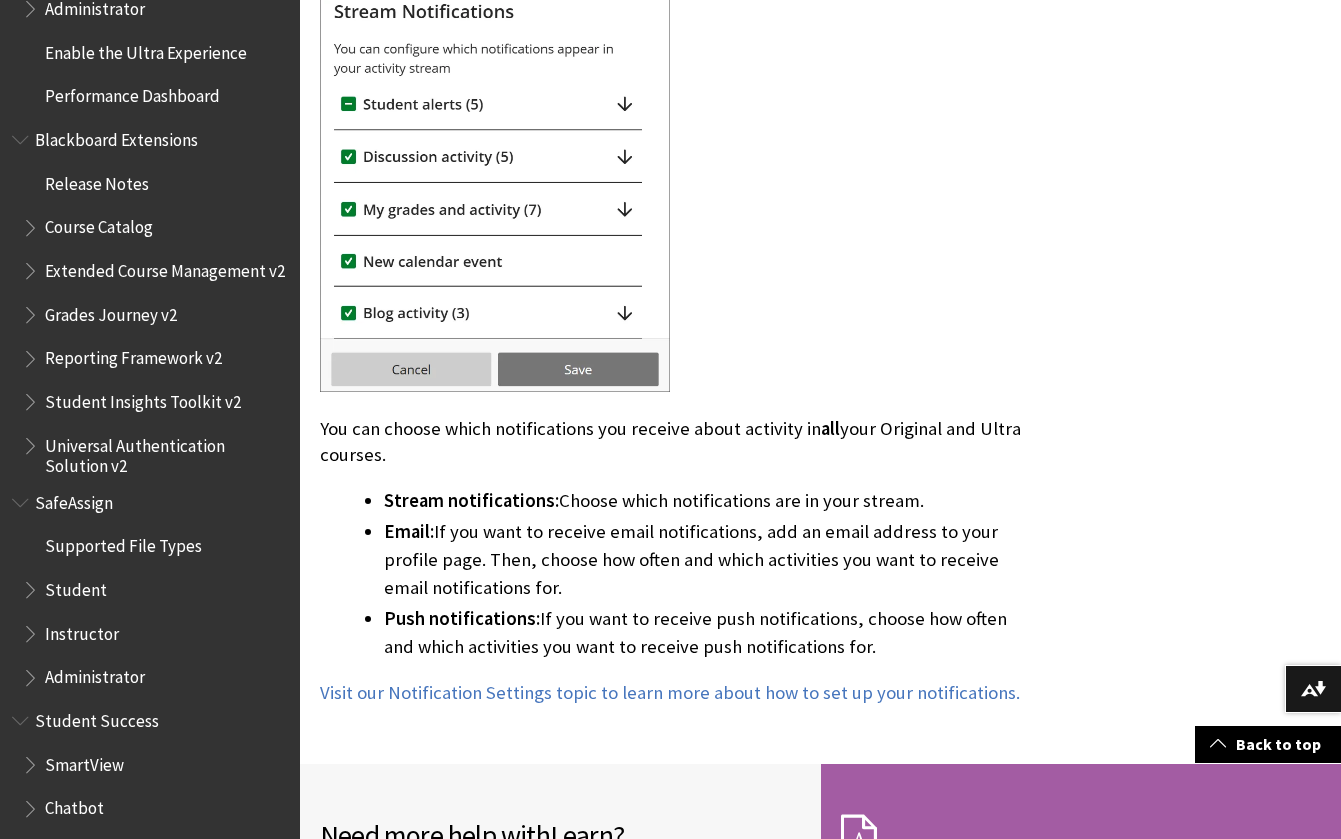 click at bounding box center (32, 629) 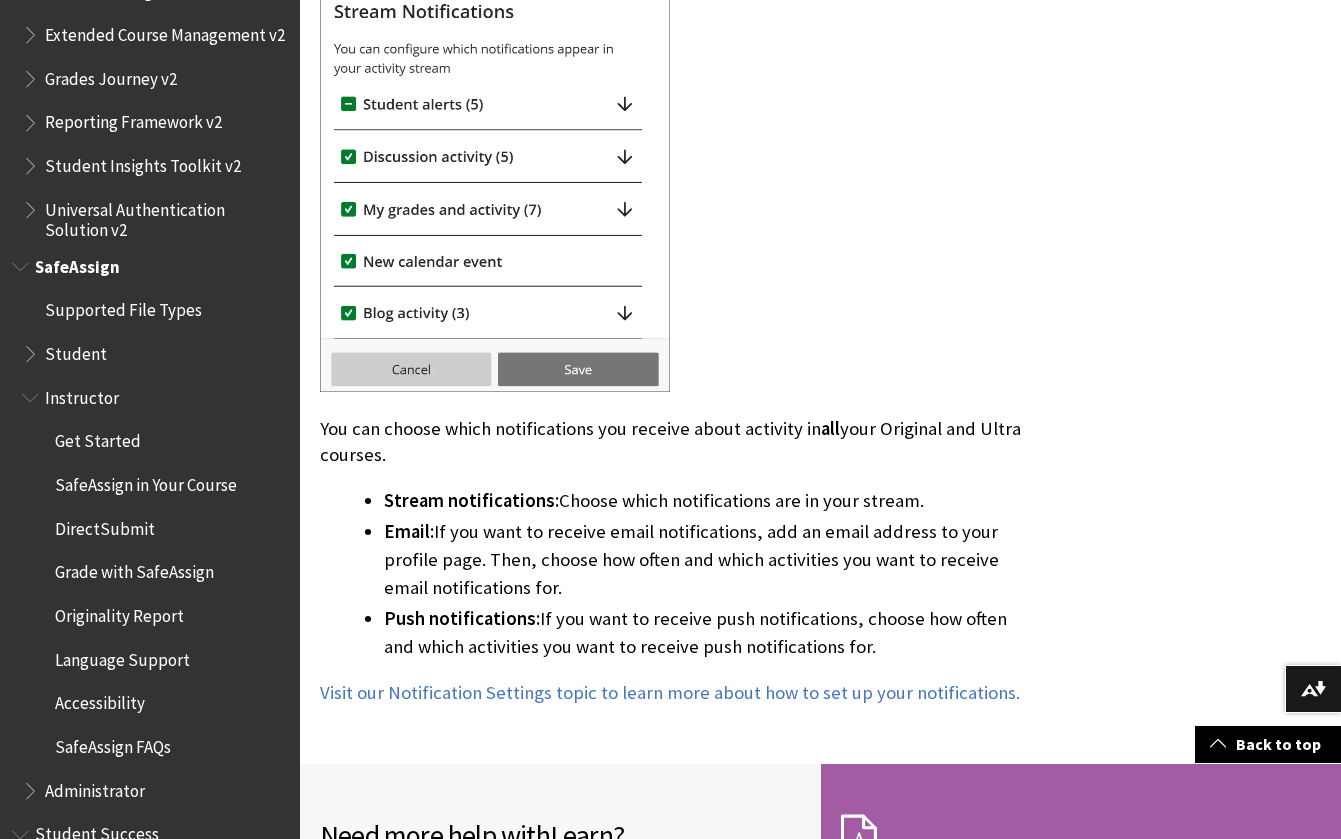 scroll, scrollTop: 2914, scrollLeft: 0, axis: vertical 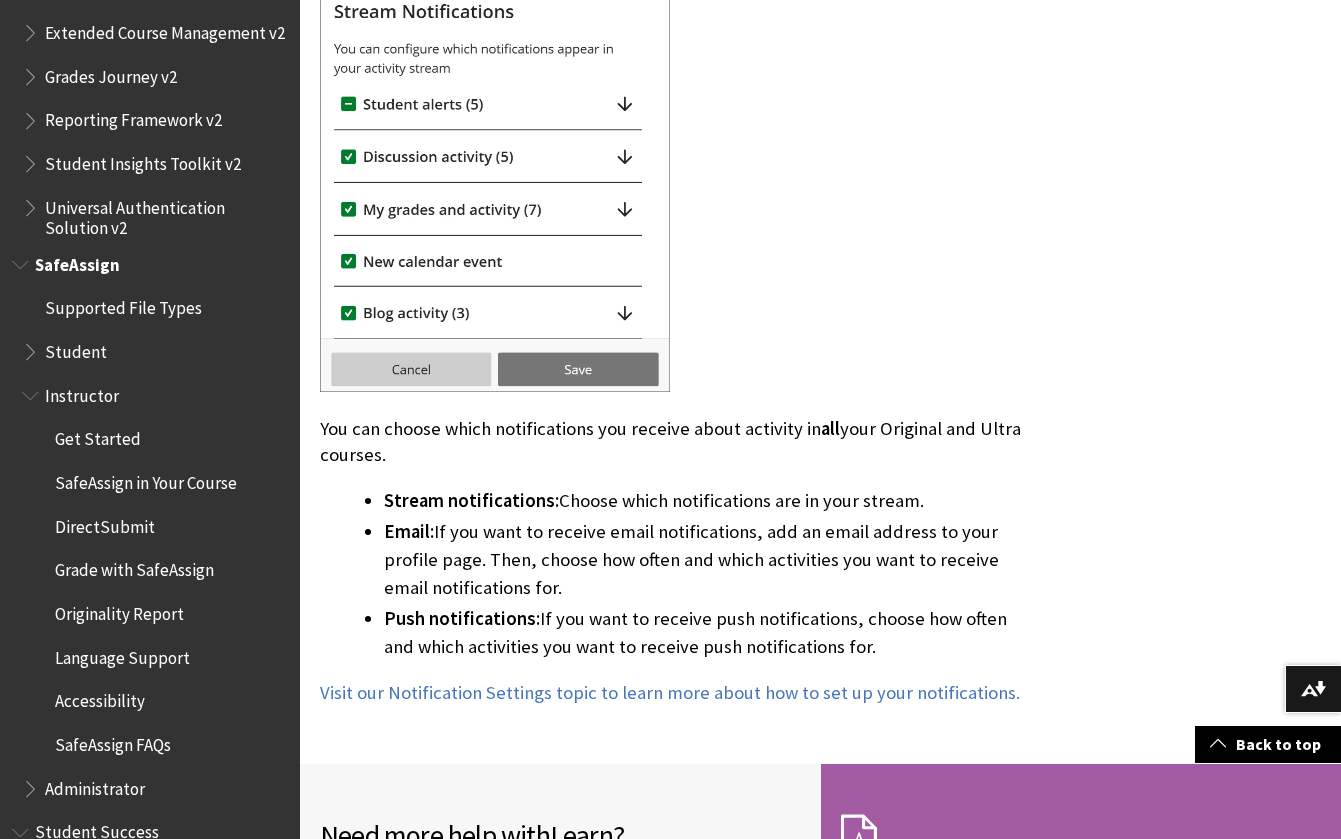 click on "Get Started" at bounding box center (98, 436) 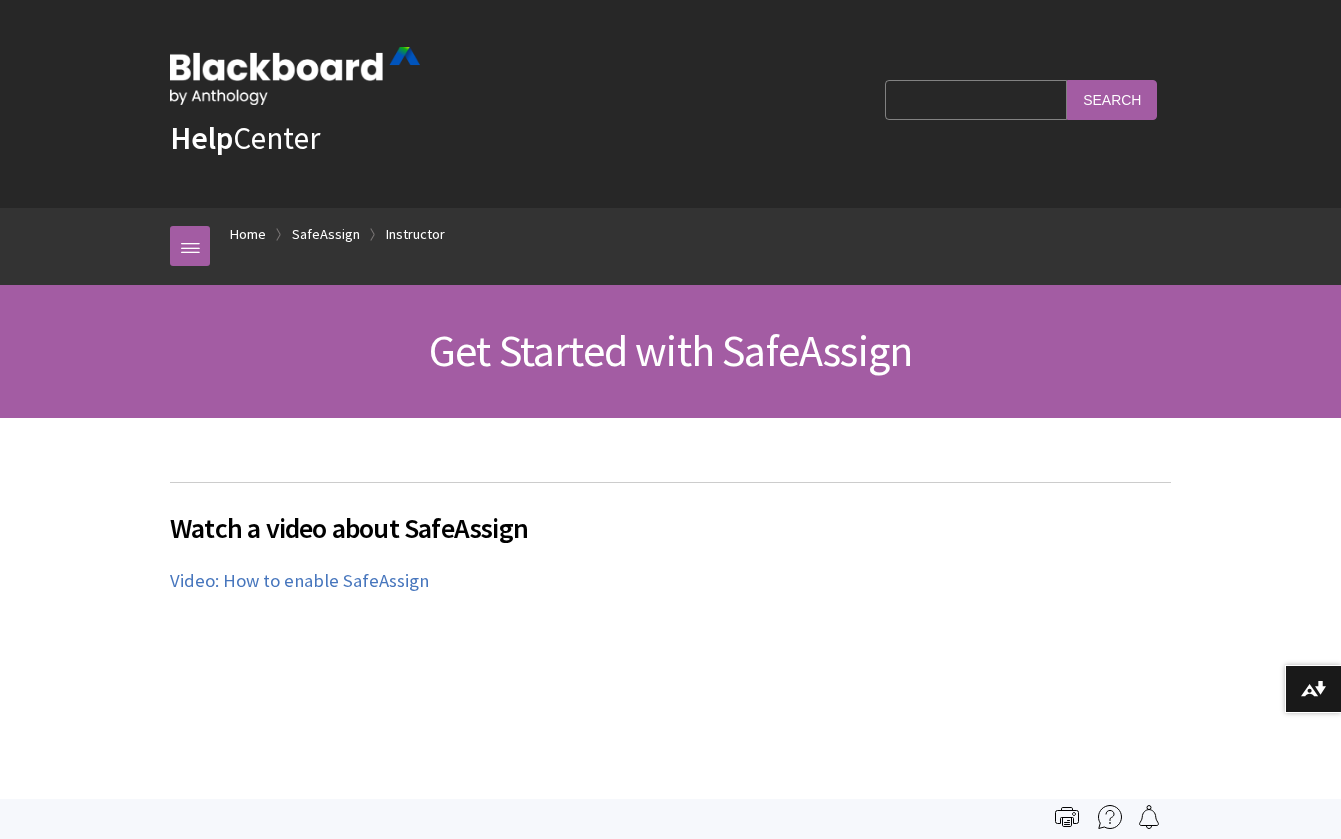 scroll, scrollTop: 0, scrollLeft: 0, axis: both 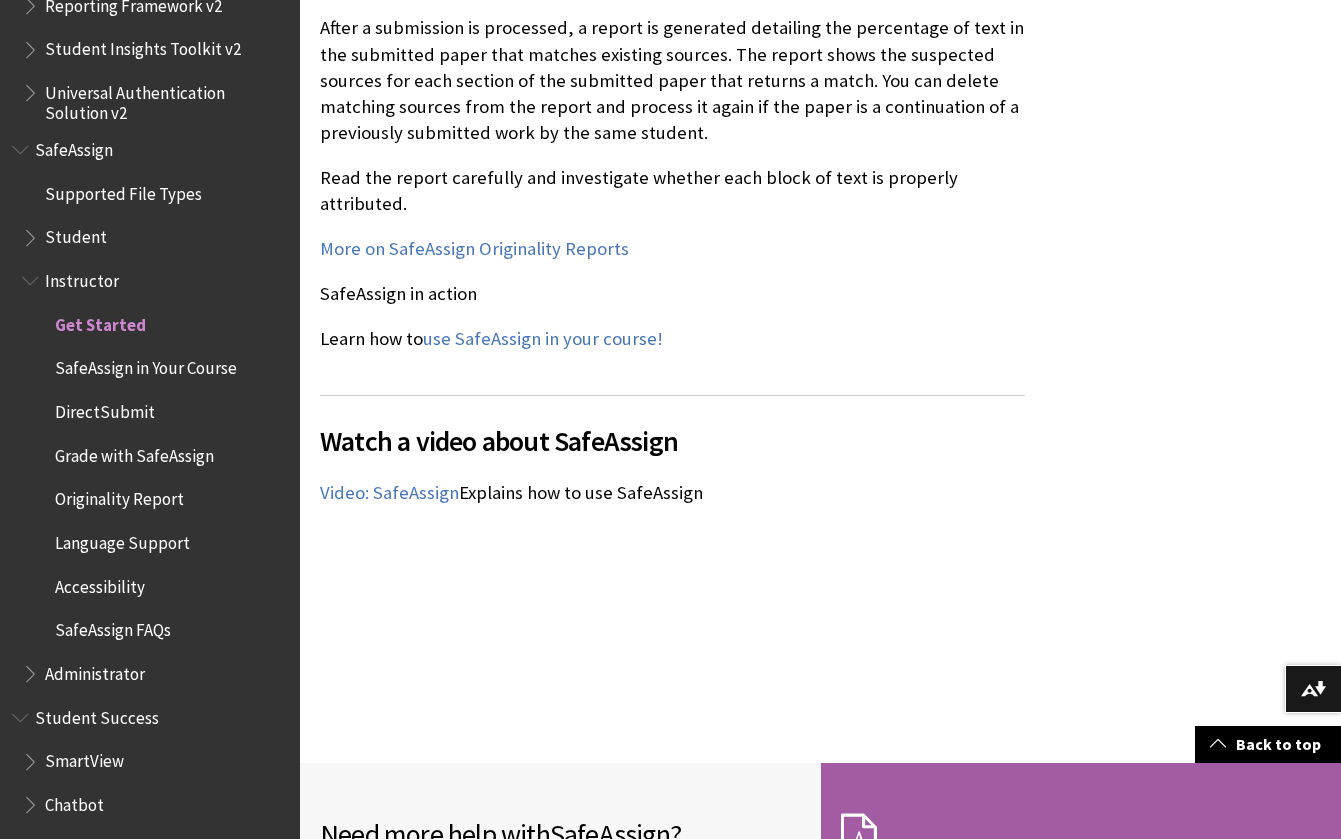 click at bounding box center (22, 145) 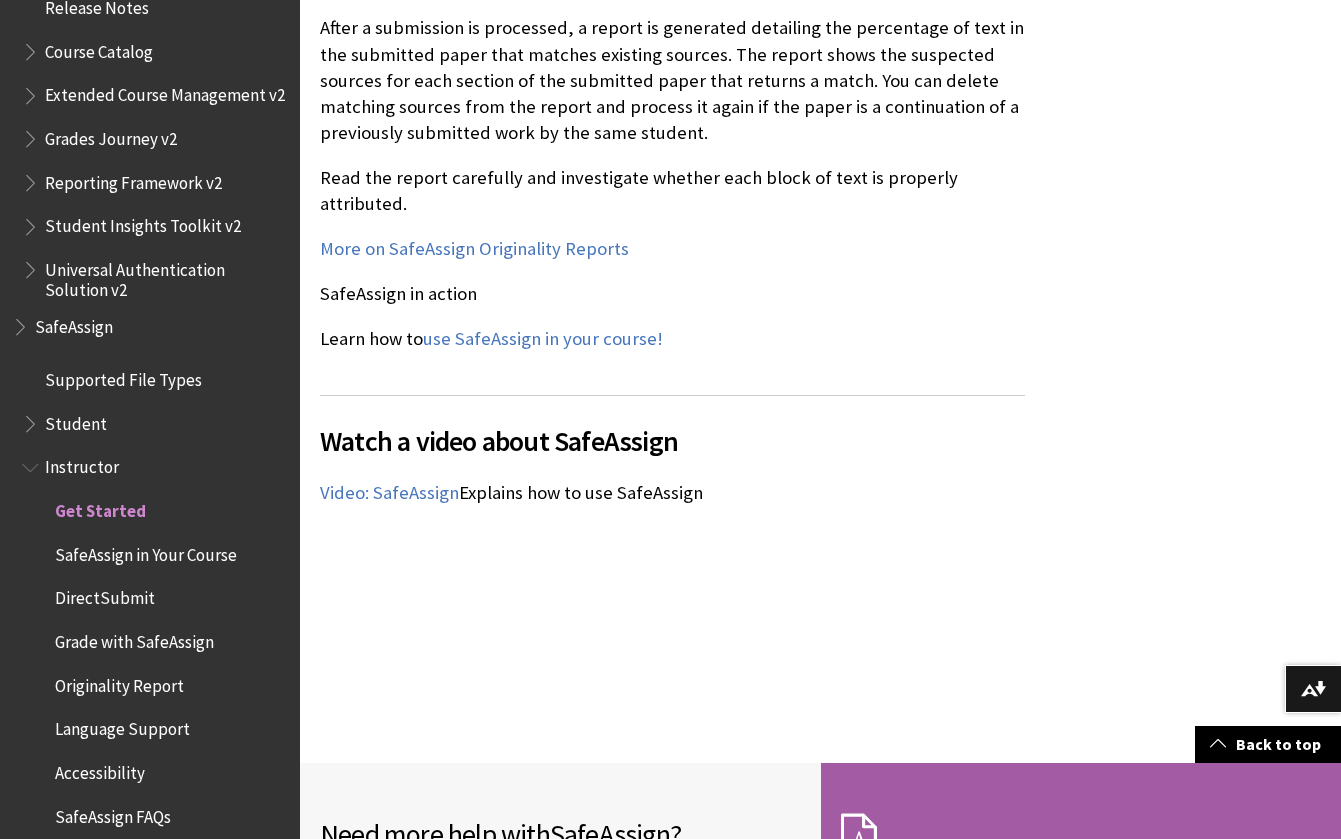 scroll, scrollTop: 1888, scrollLeft: 0, axis: vertical 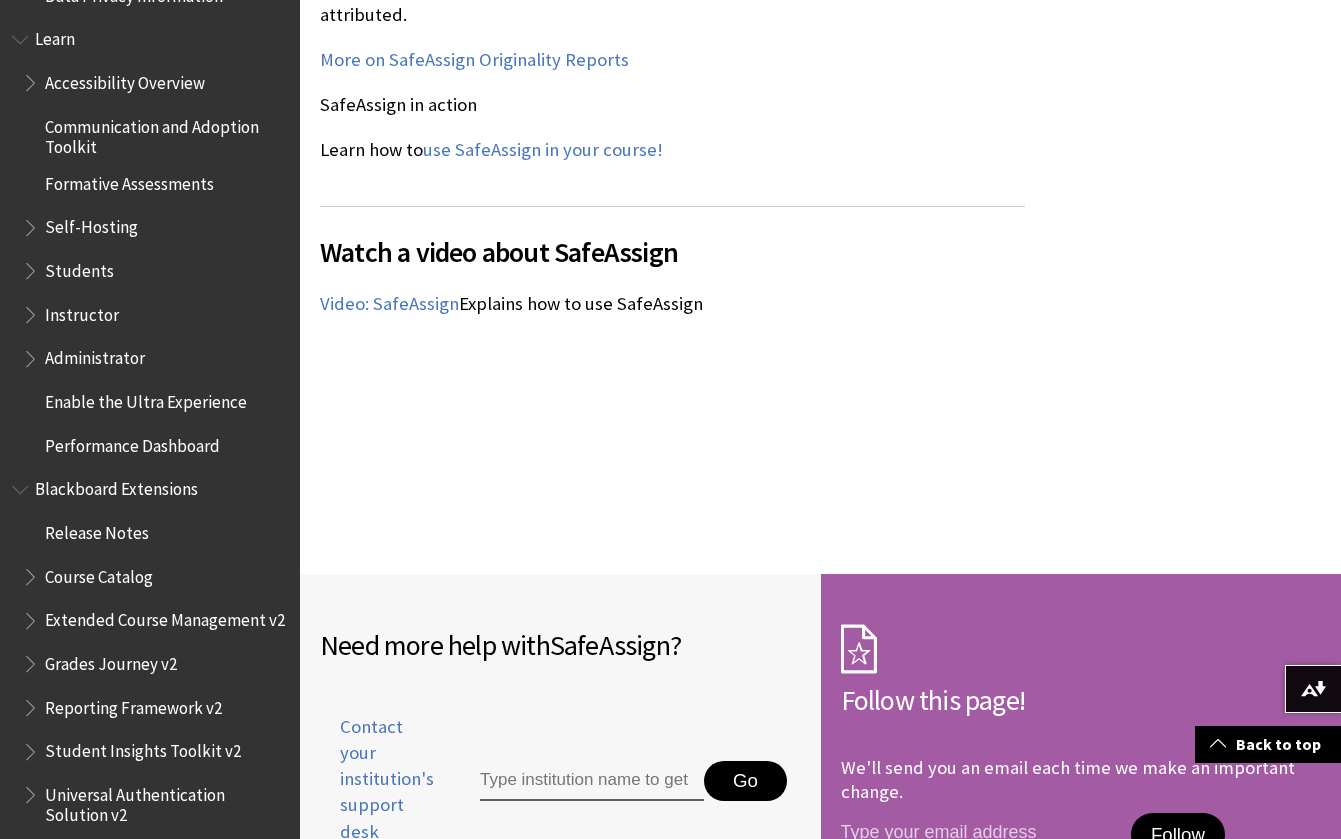 click at bounding box center (32, 310) 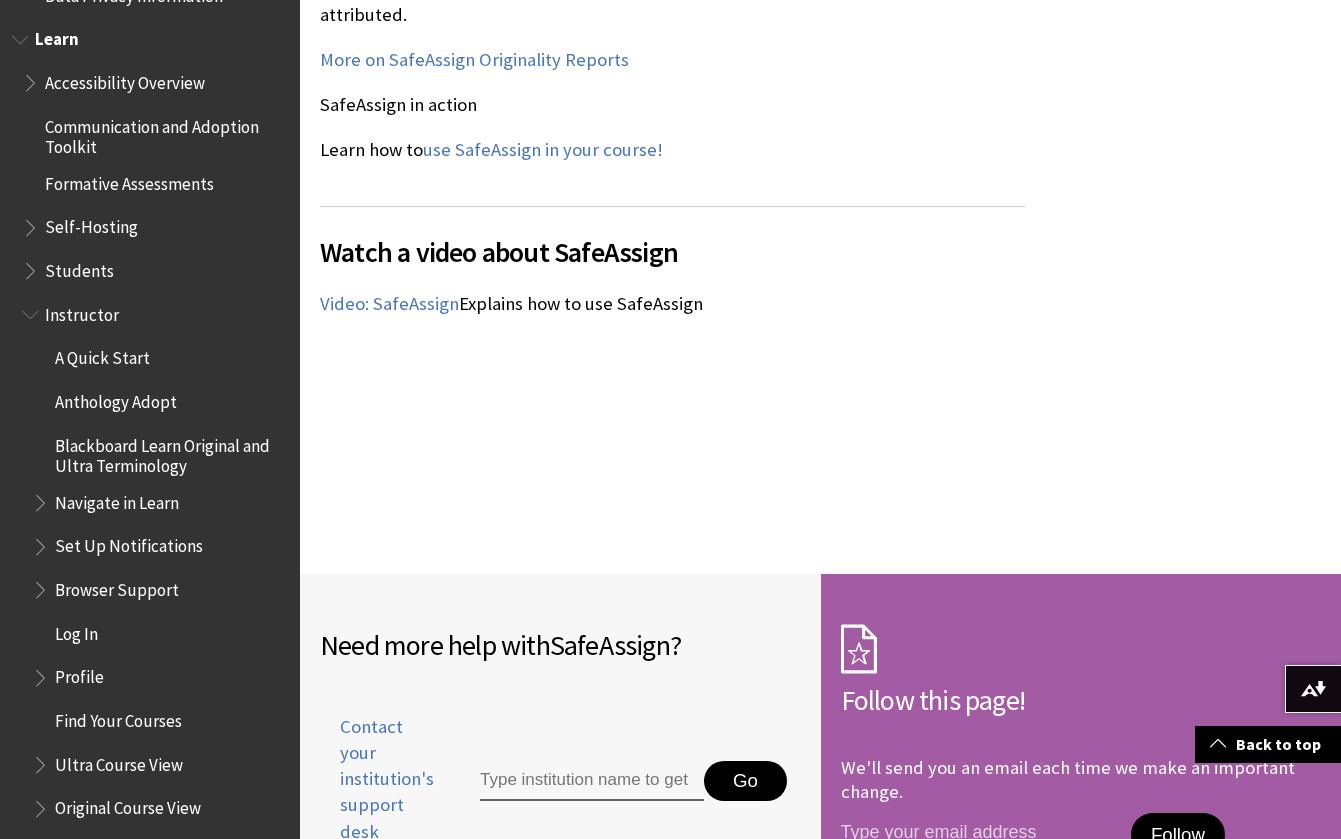click on "A Quick Start" at bounding box center [102, 355] 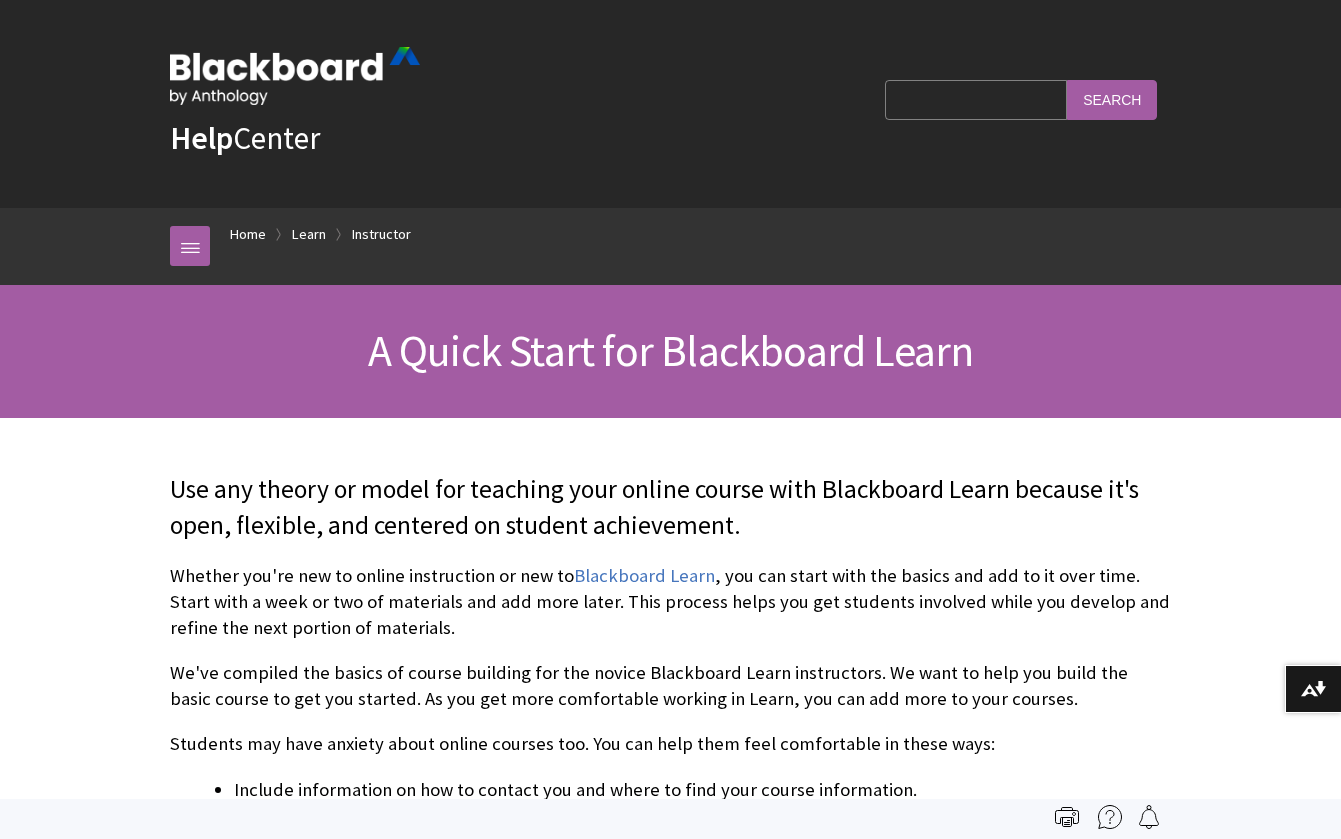 scroll, scrollTop: 0, scrollLeft: 0, axis: both 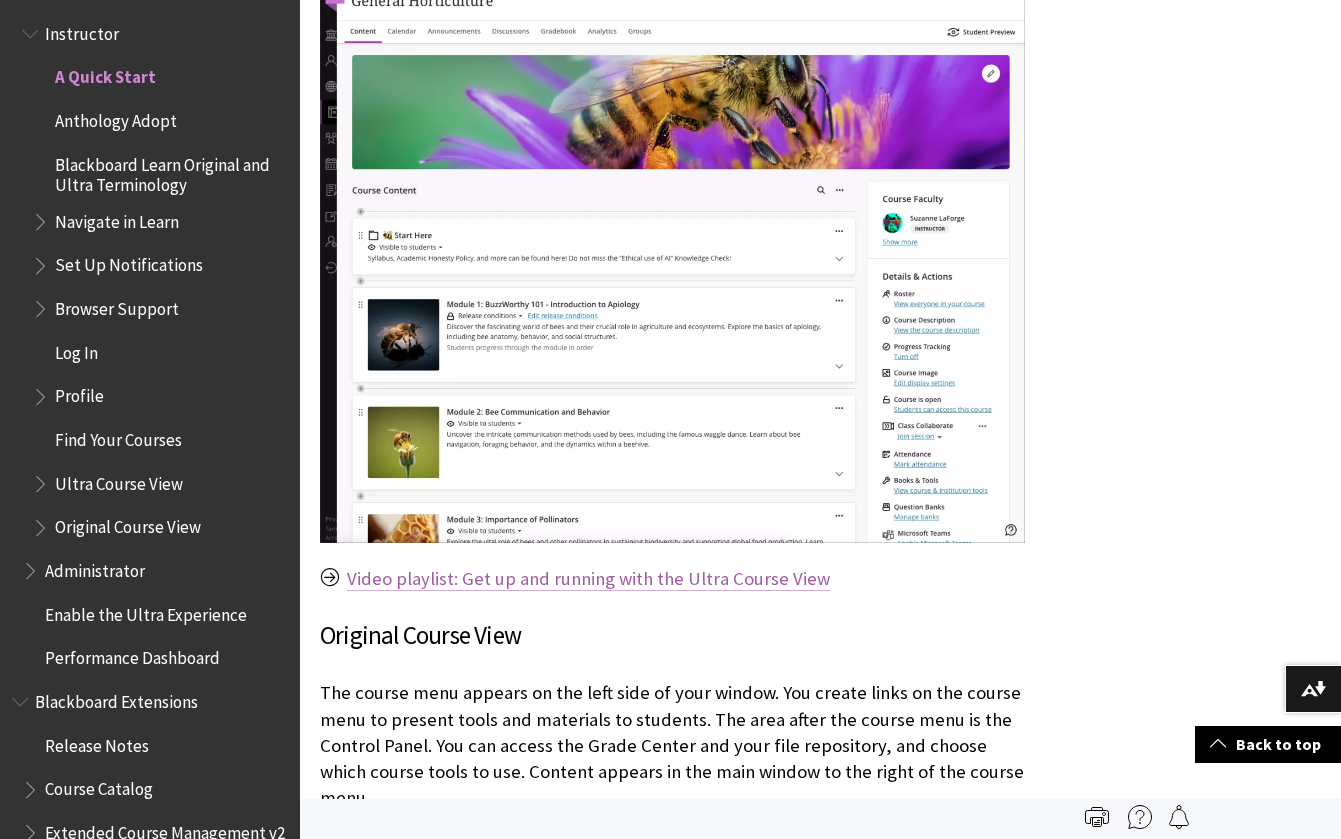 click on "Video playlist: Get up and running with the Ultra Course View" at bounding box center [588, 579] 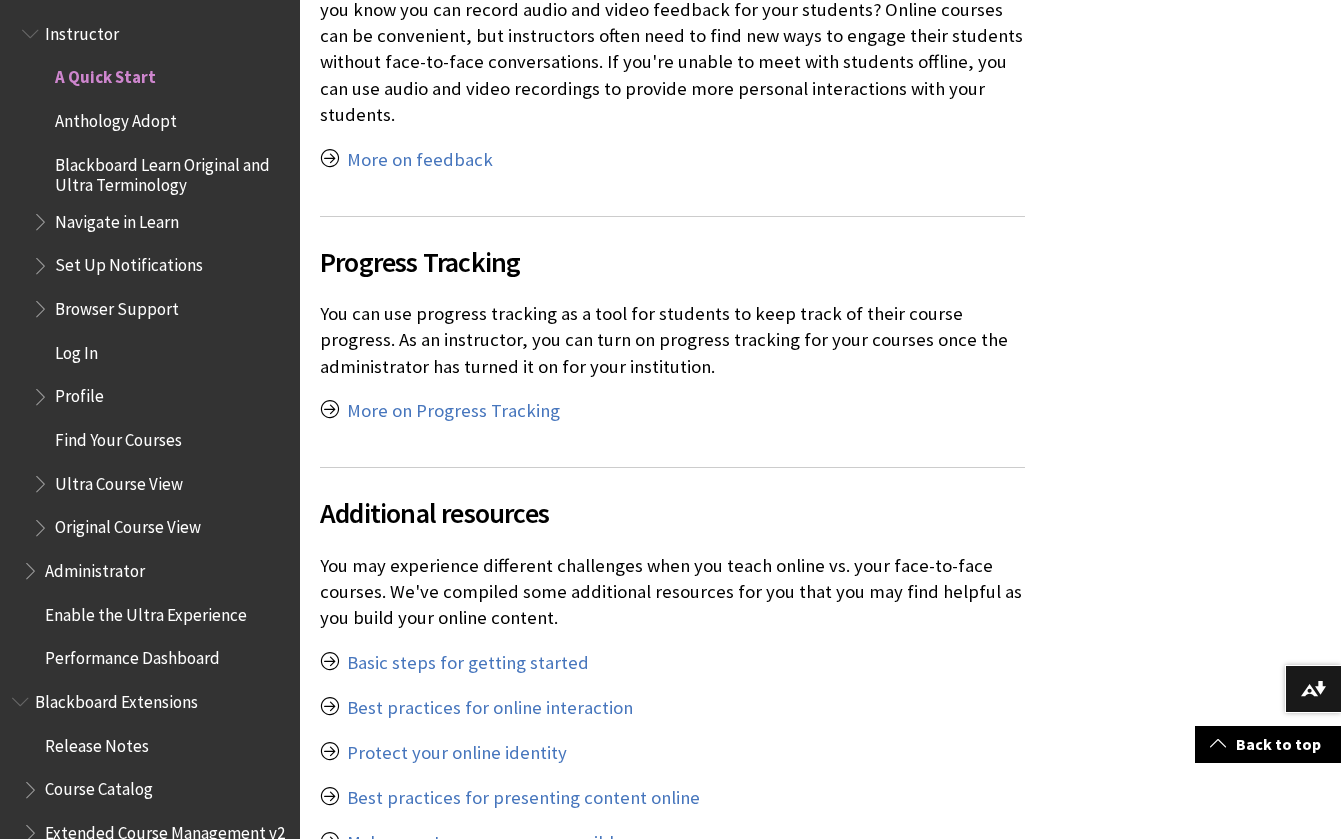 scroll, scrollTop: 7873, scrollLeft: 0, axis: vertical 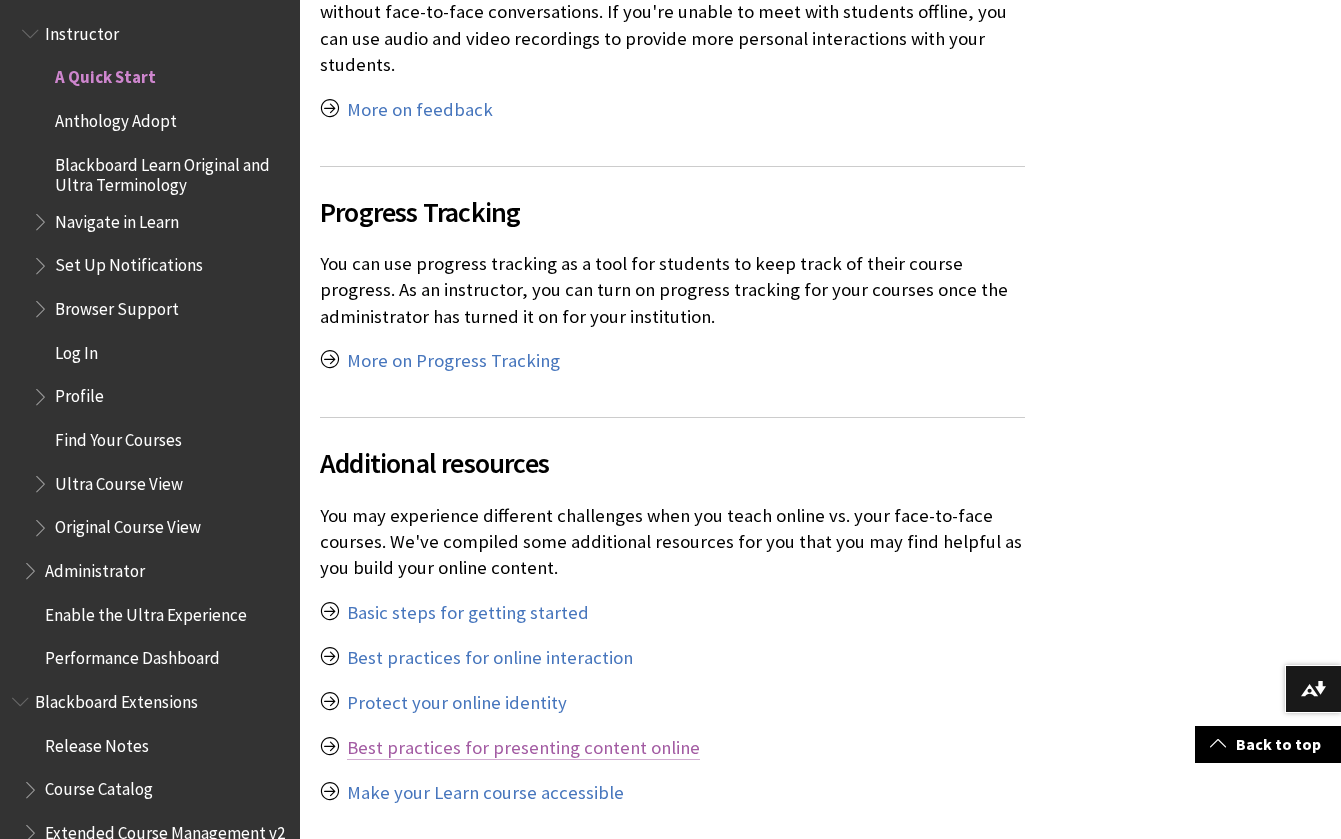 click on "Best practices for presenting content online" at bounding box center [523, 748] 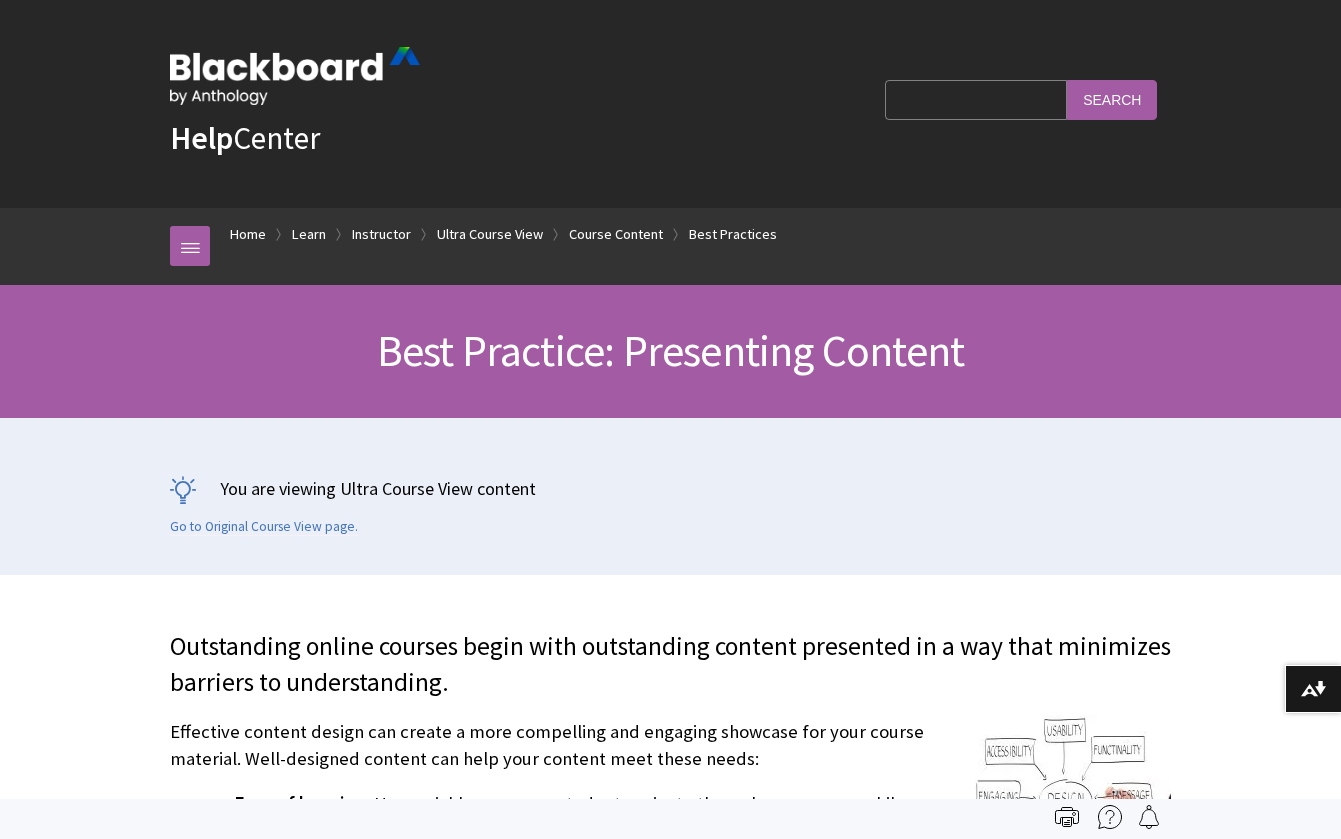 scroll, scrollTop: 0, scrollLeft: 0, axis: both 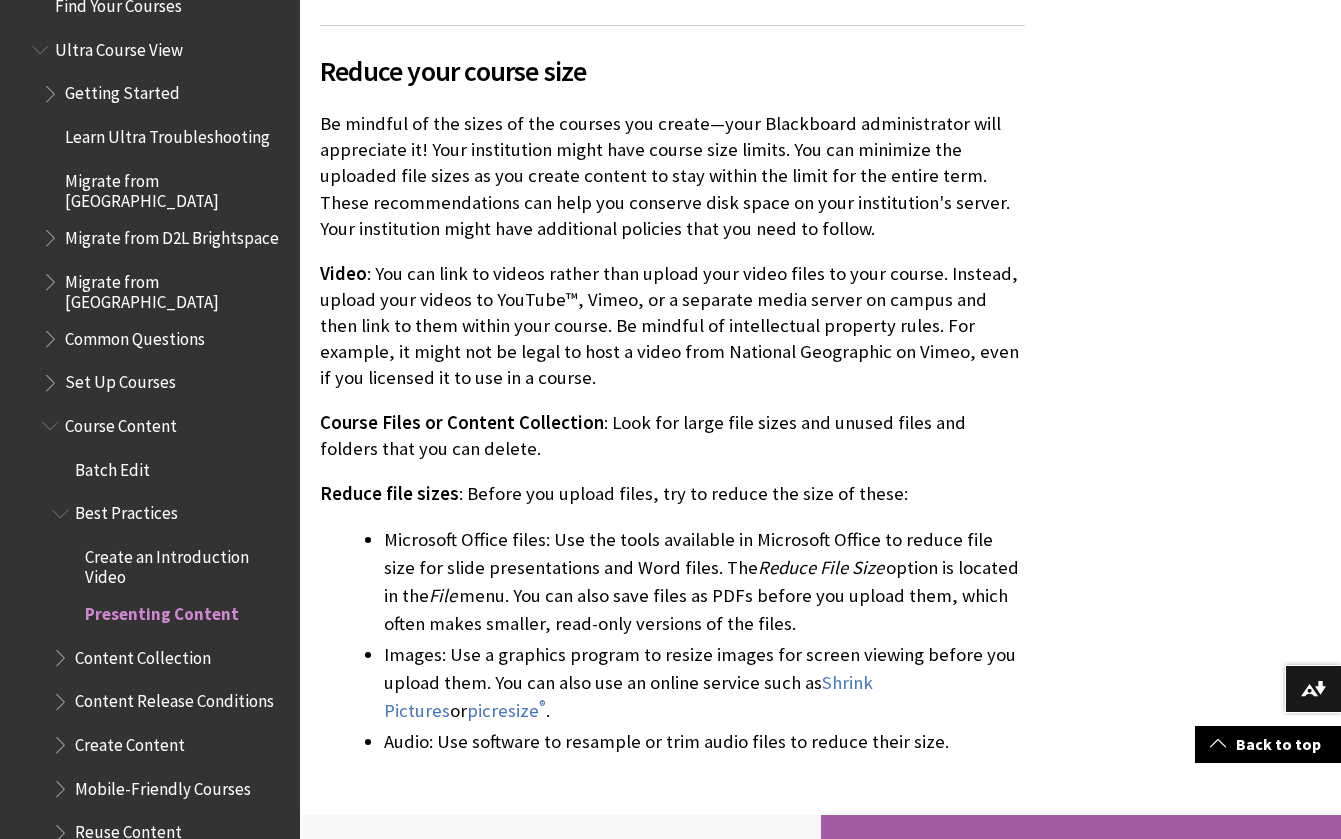 click on "Batch Edit" at bounding box center [112, 466] 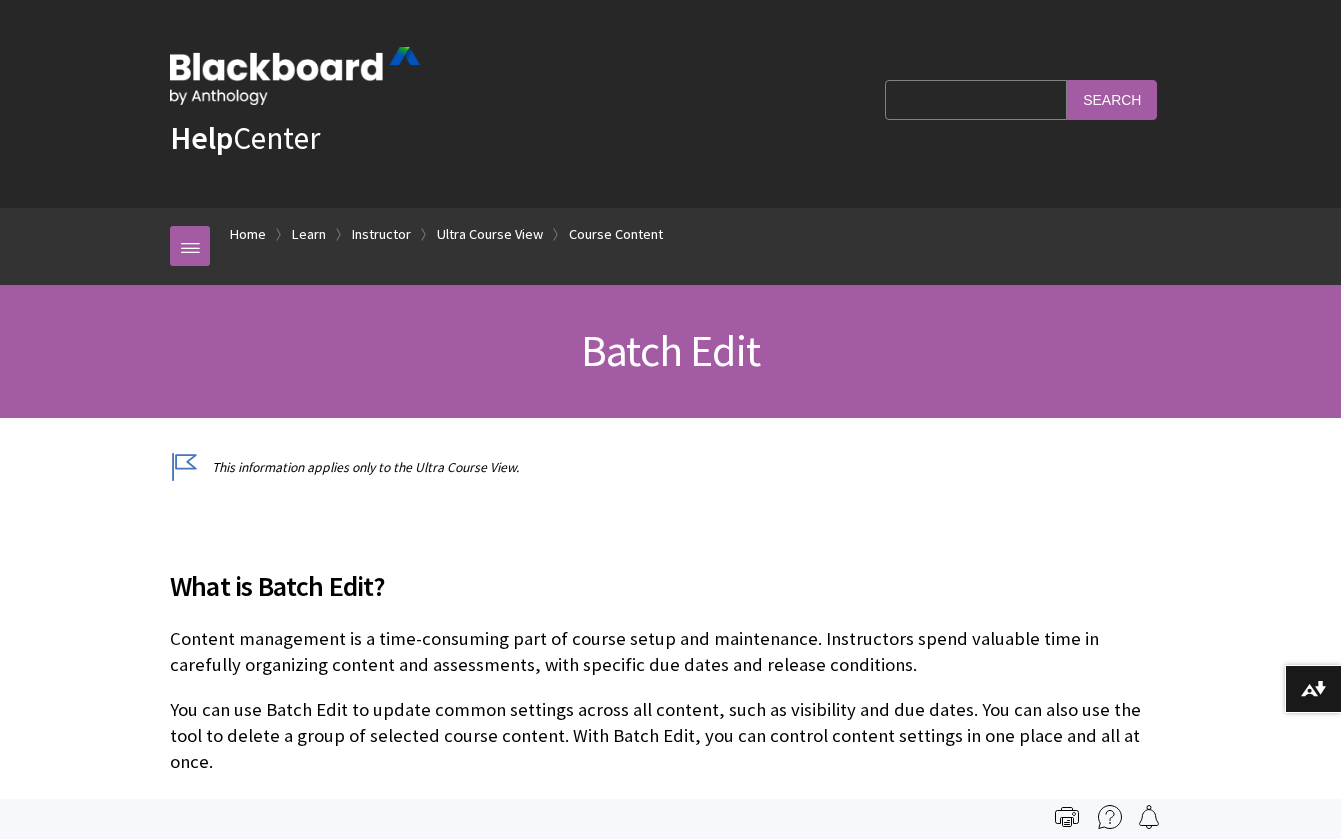 scroll, scrollTop: 0, scrollLeft: 0, axis: both 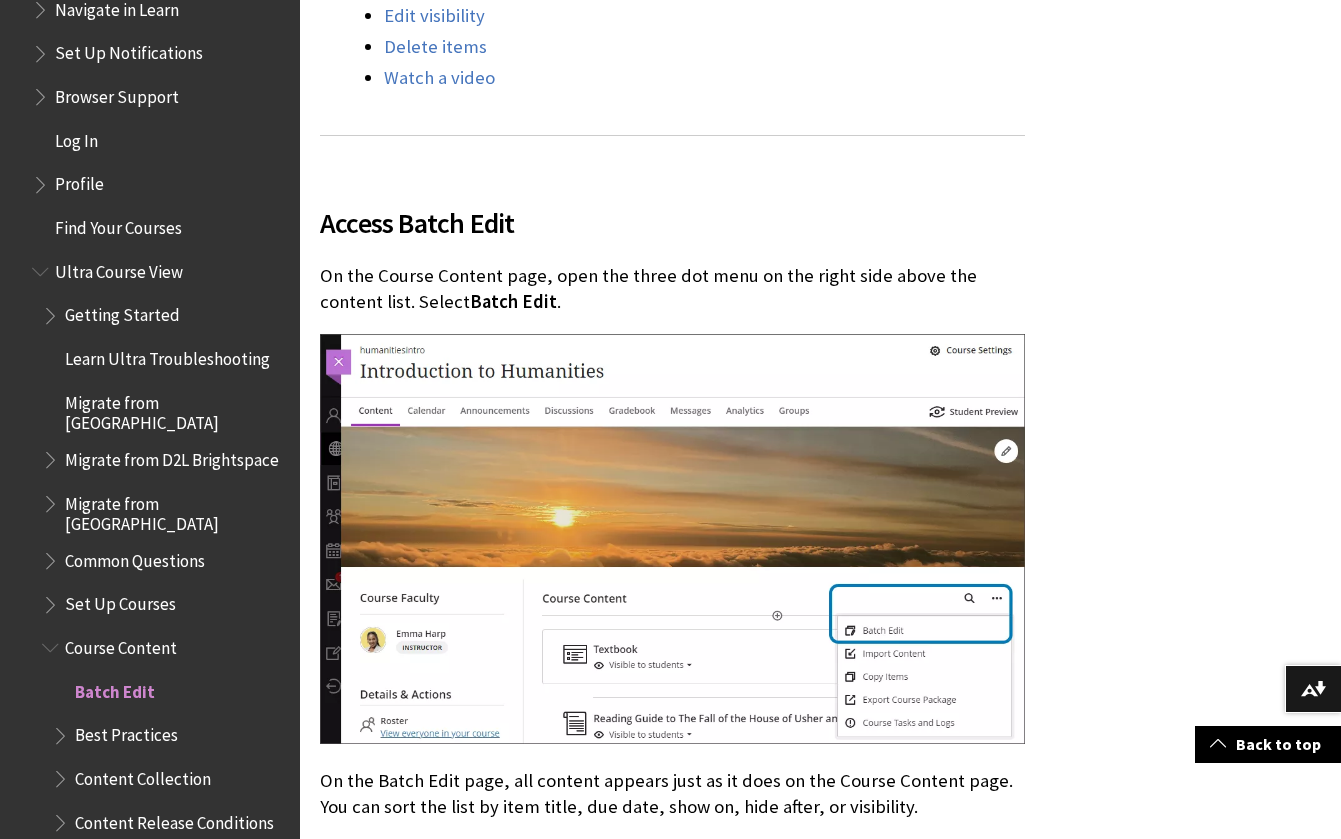 click at bounding box center [52, 311] 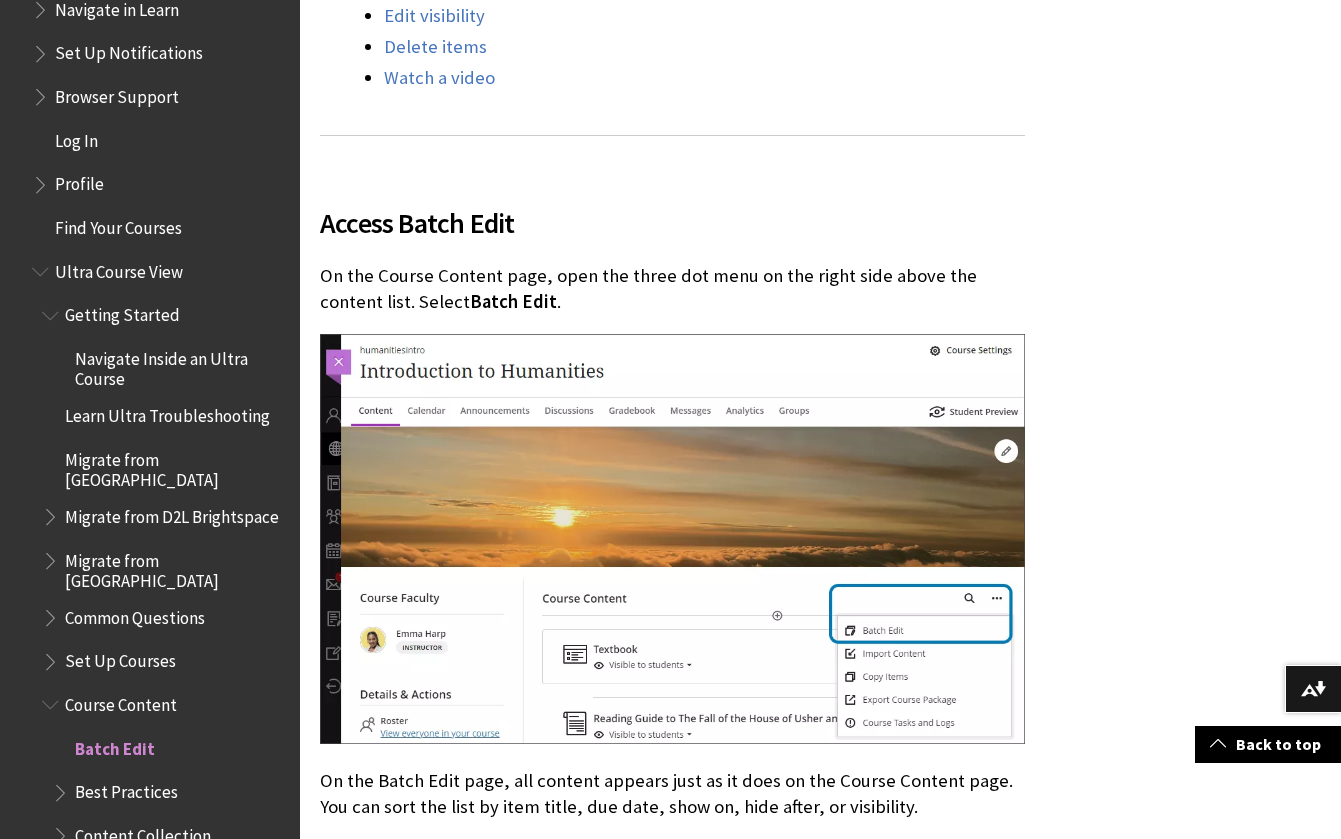 click at bounding box center (52, 613) 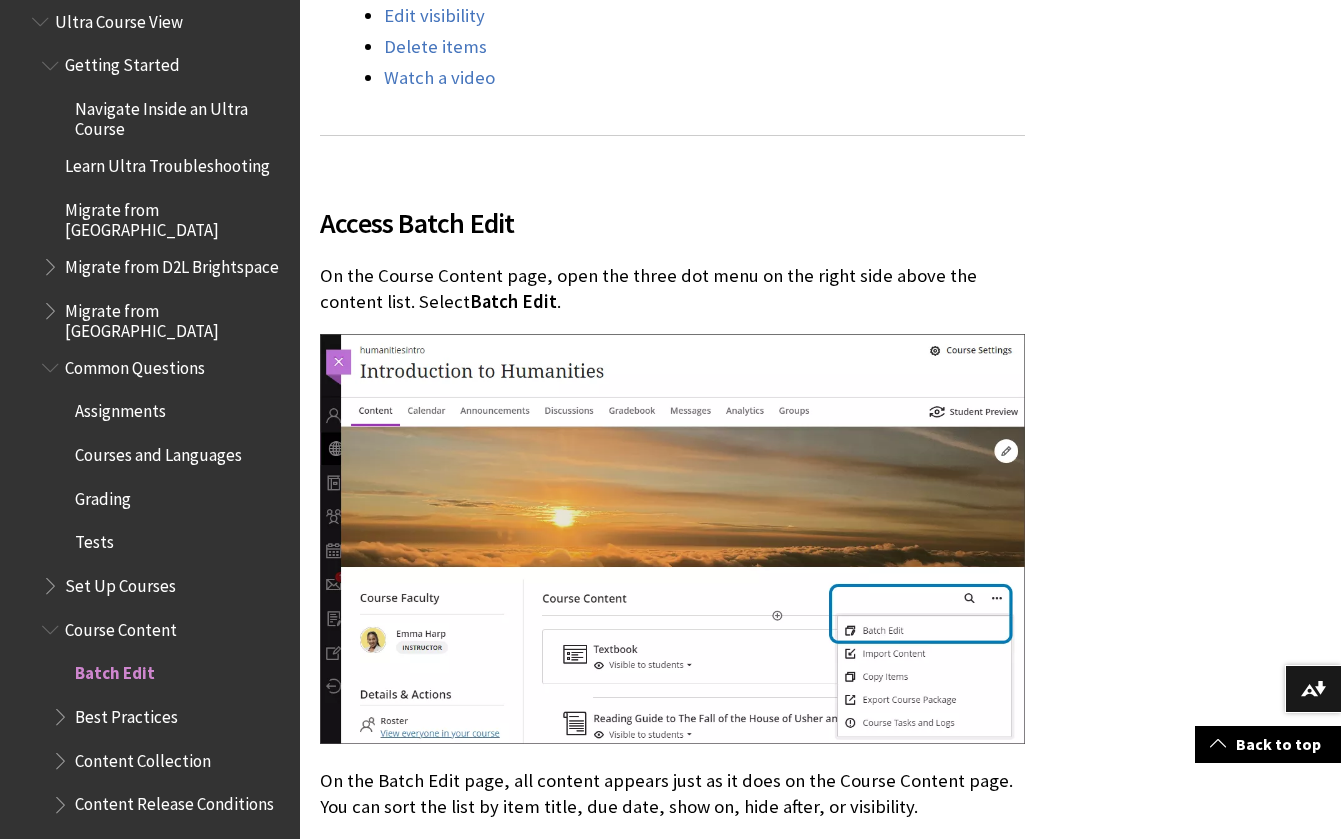 scroll, scrollTop: 2449, scrollLeft: 0, axis: vertical 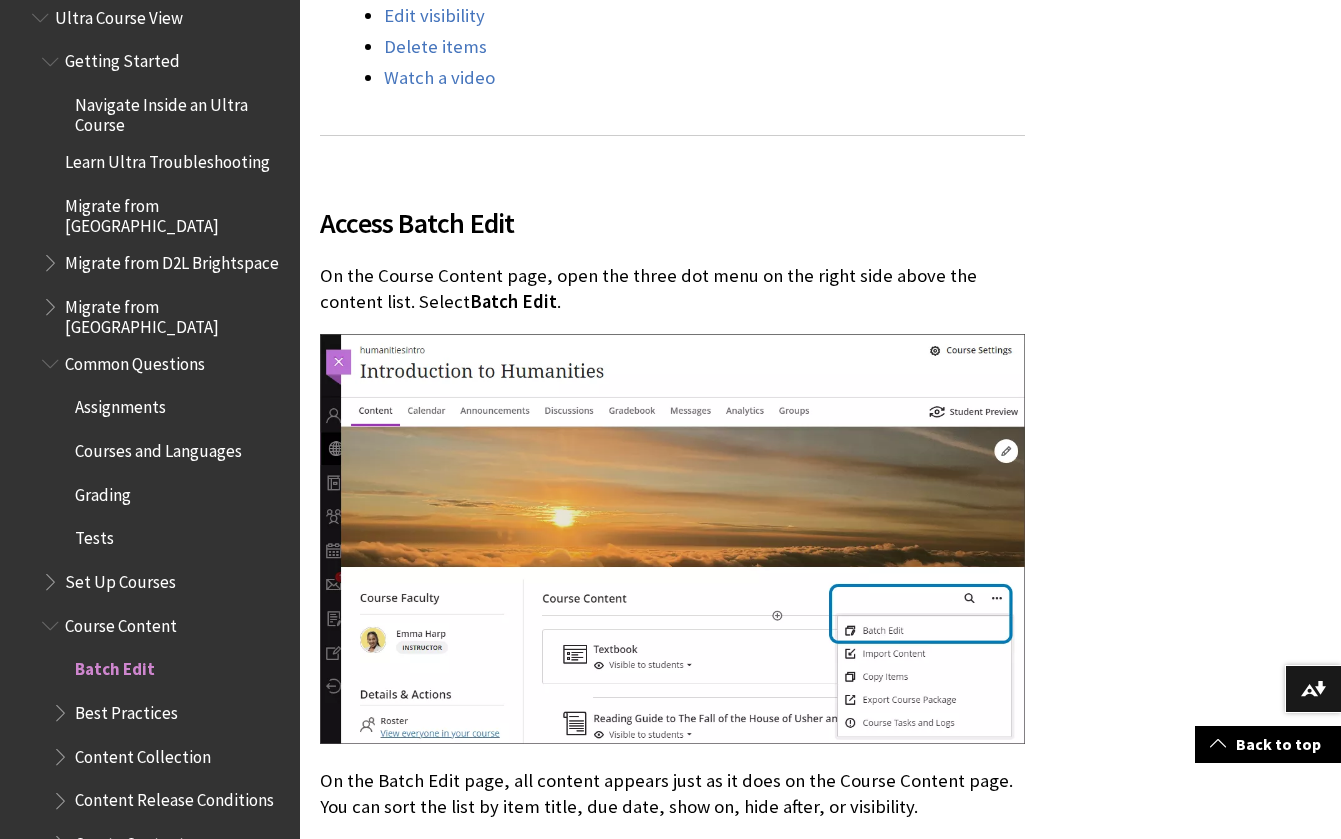 click at bounding box center (52, 577) 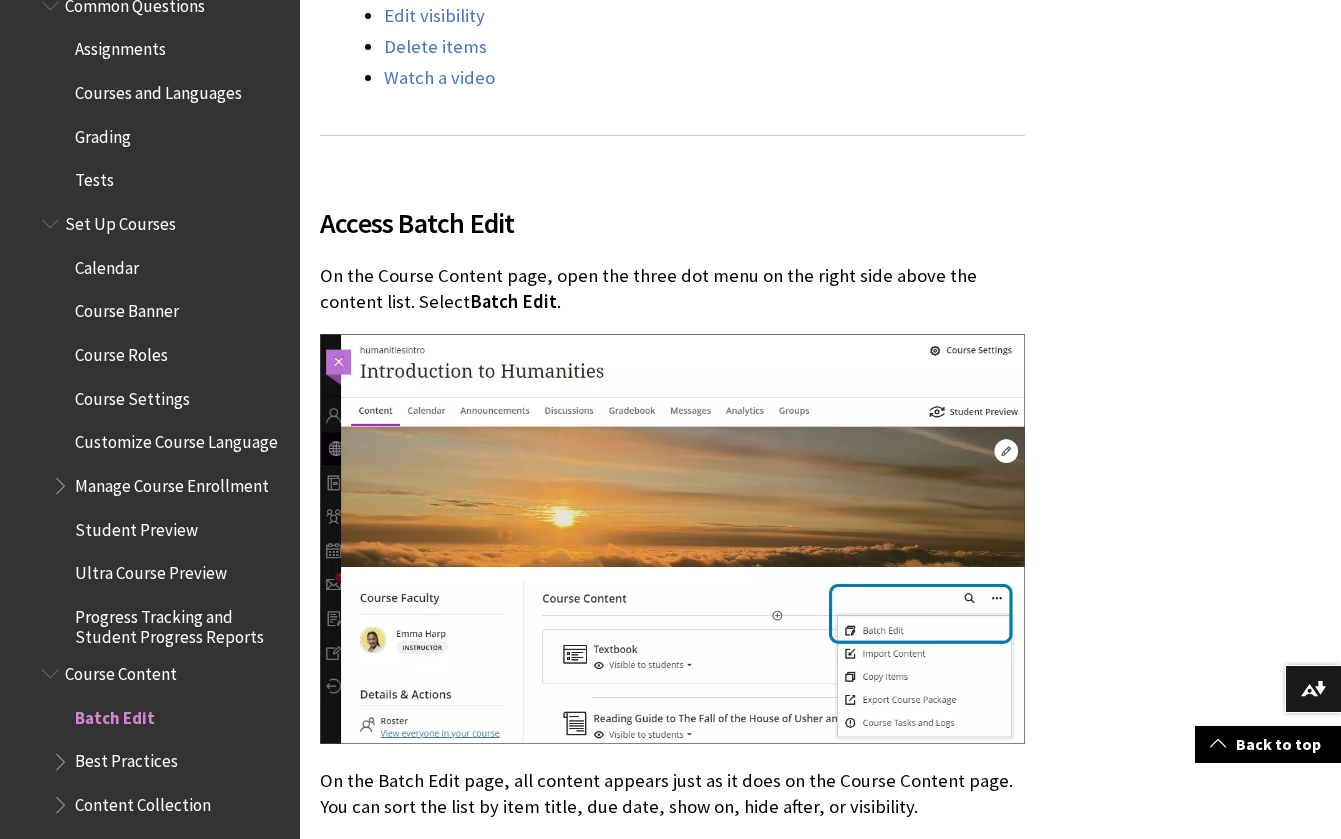 scroll, scrollTop: 2813, scrollLeft: 0, axis: vertical 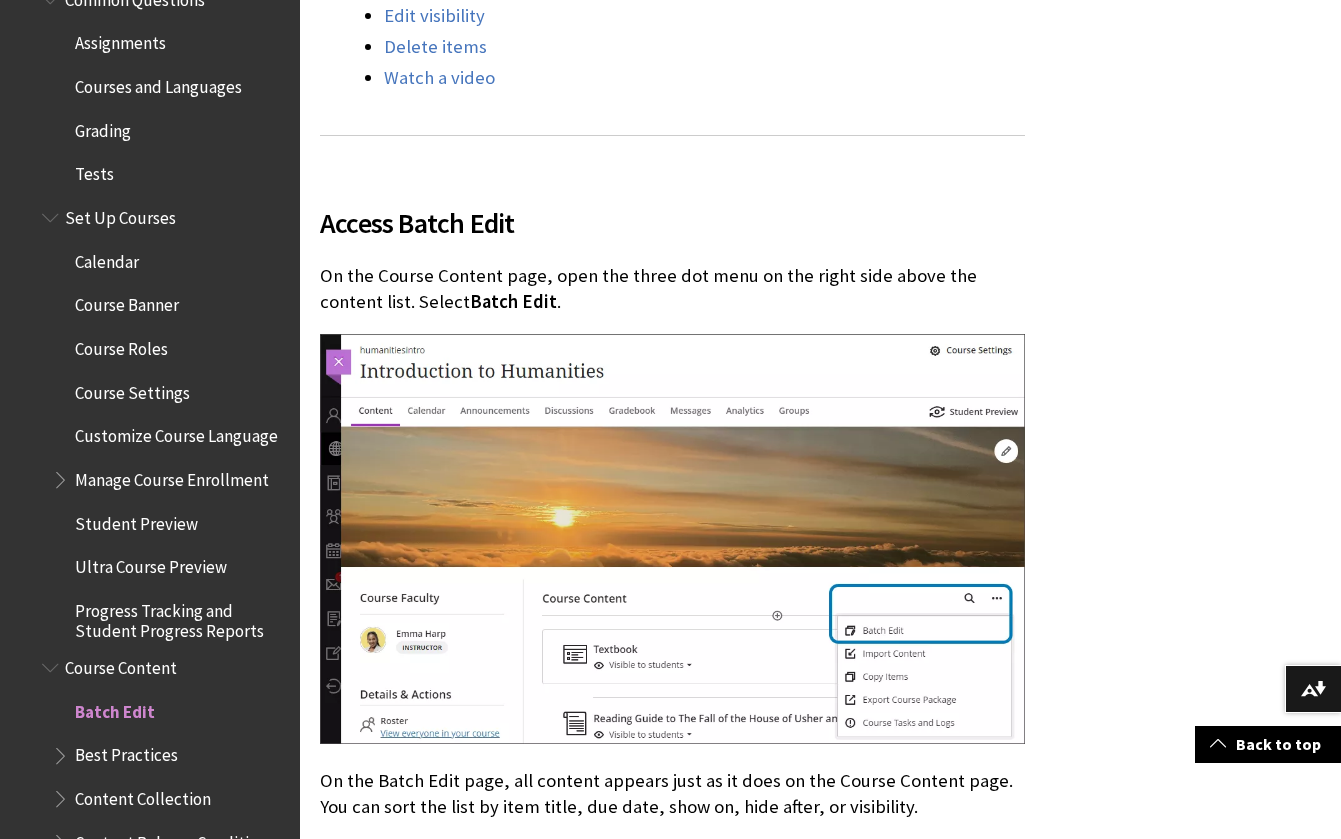 click on "Ultra Course Preview" at bounding box center (151, 564) 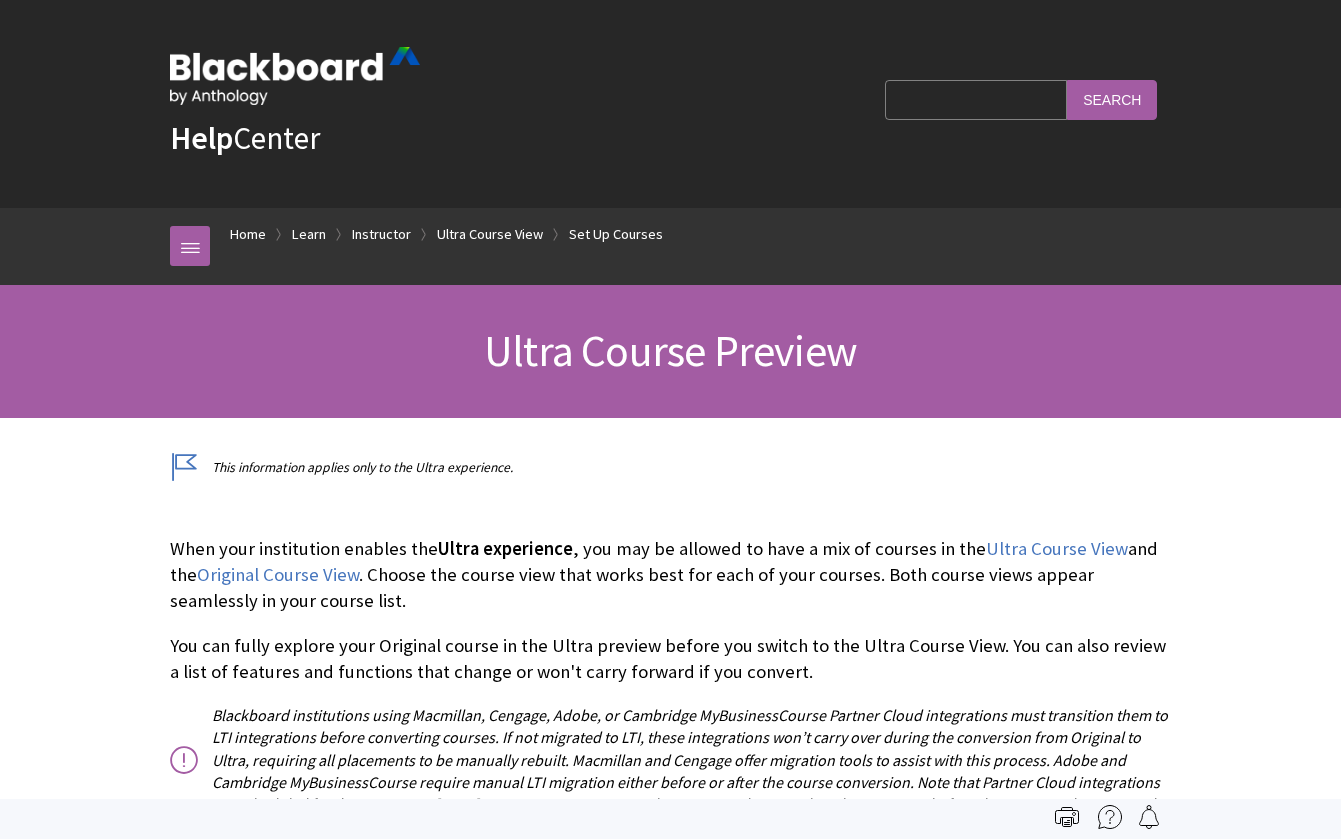 scroll, scrollTop: 23, scrollLeft: 0, axis: vertical 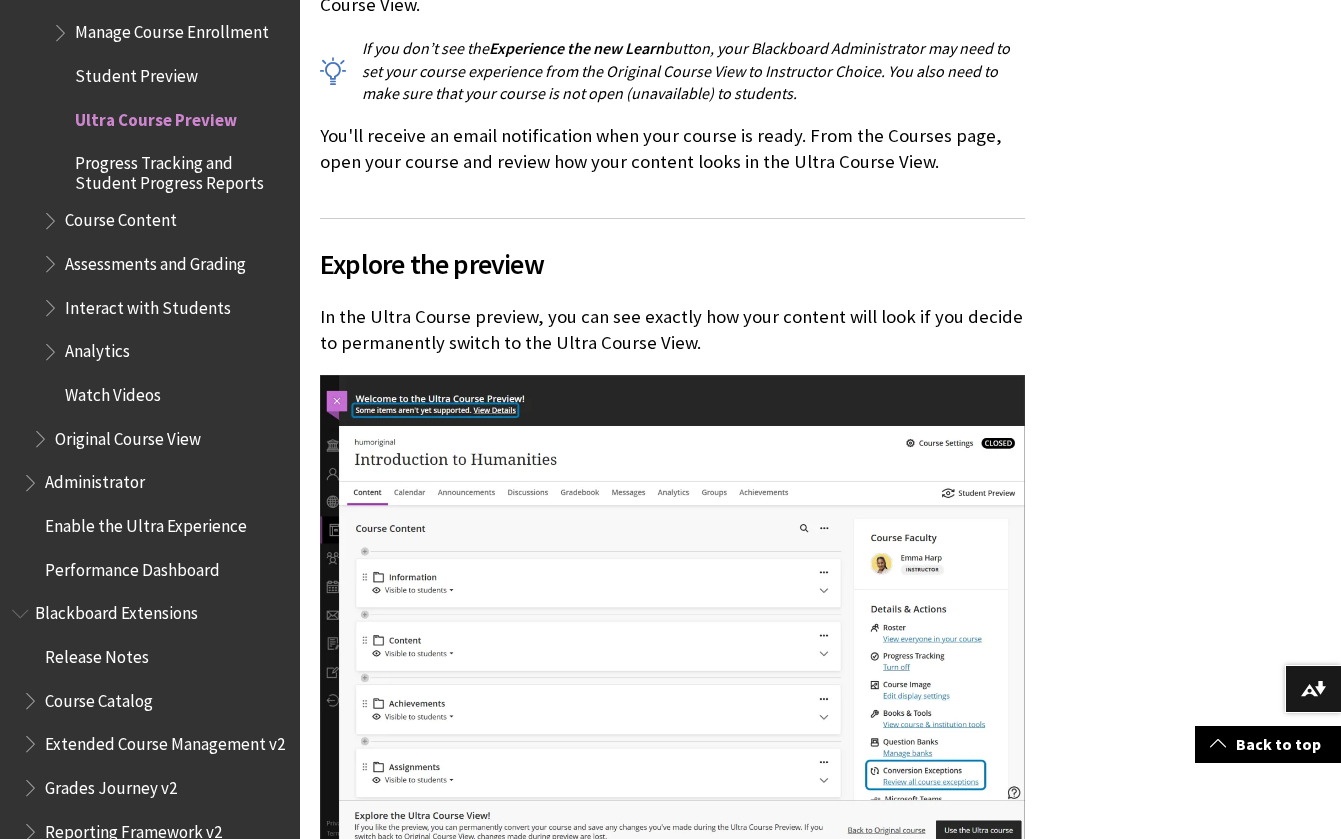 click at bounding box center (52, 216) 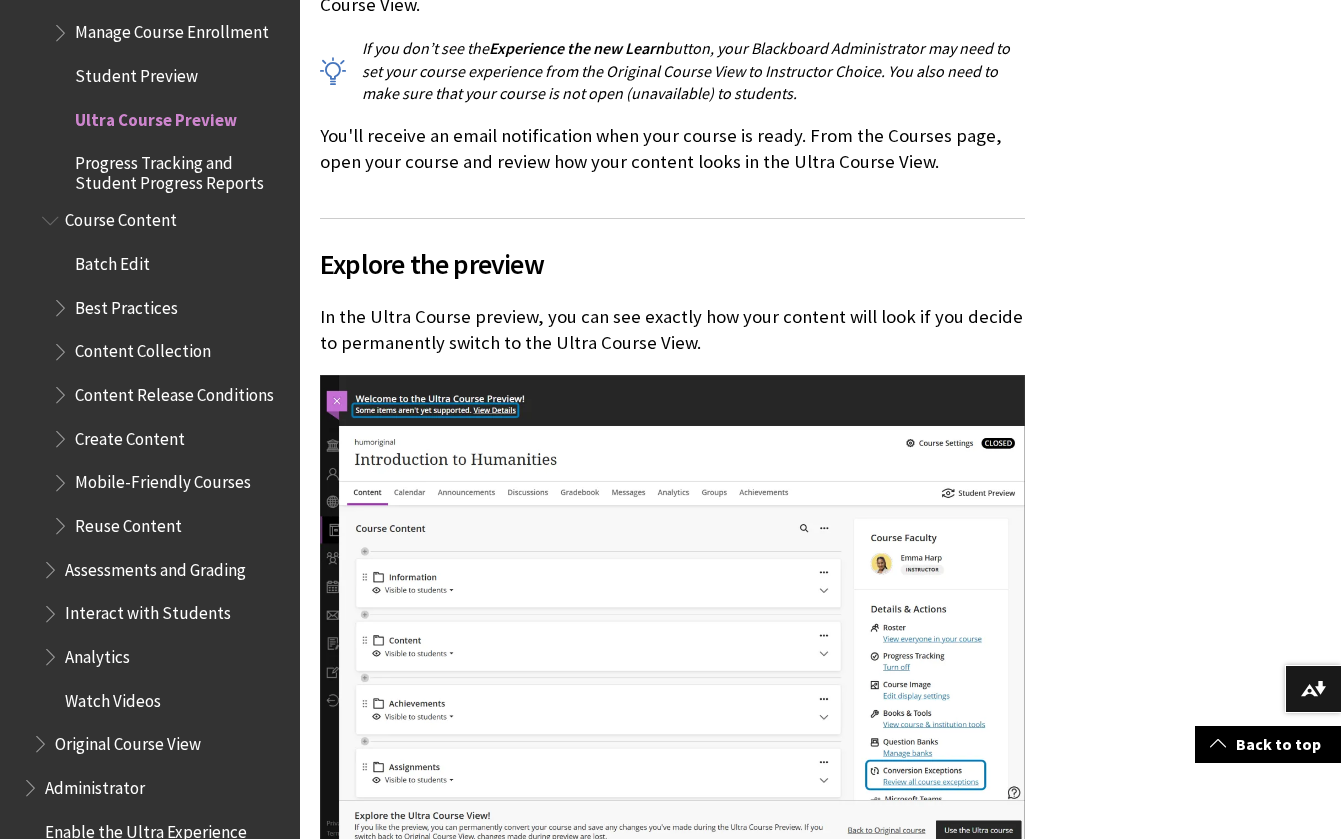 click at bounding box center [62, 303] 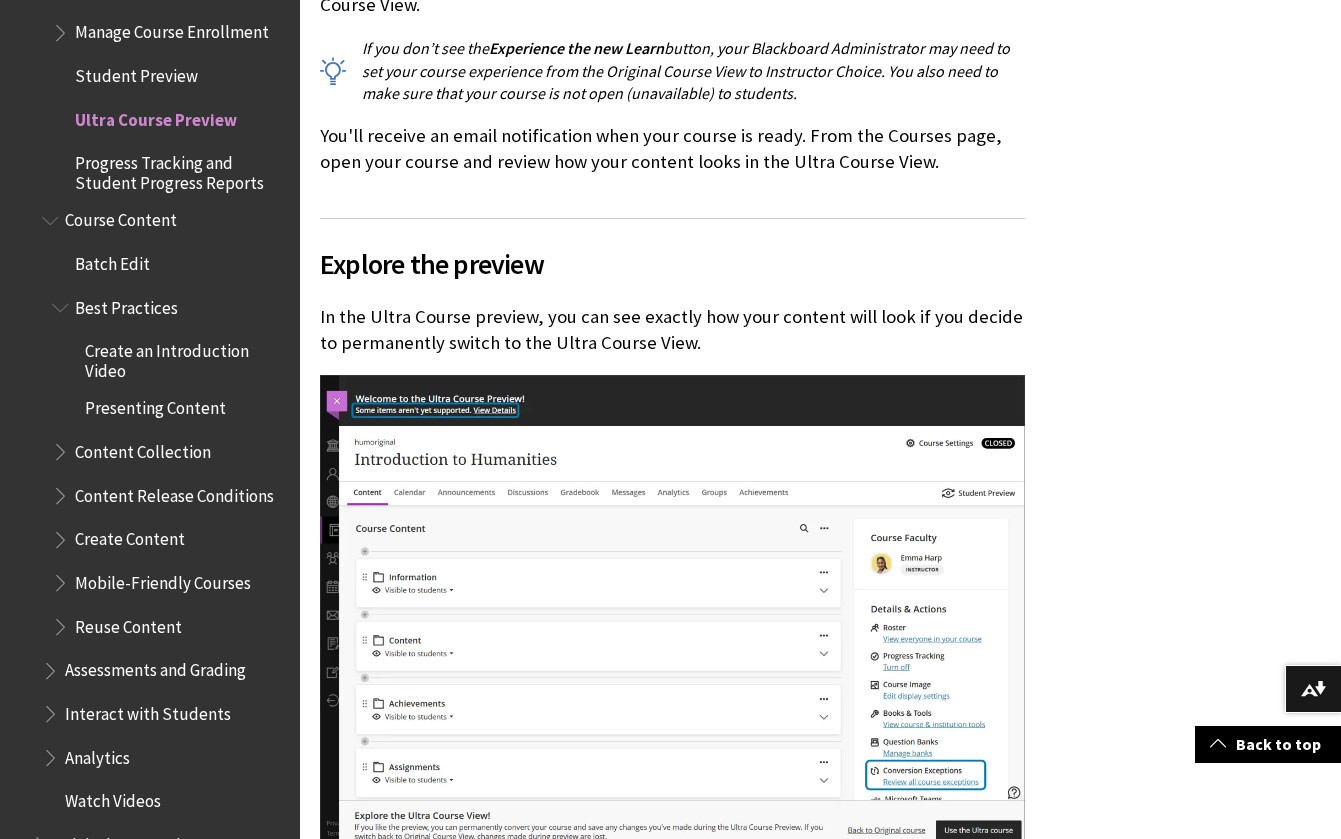 click at bounding box center [62, 447] 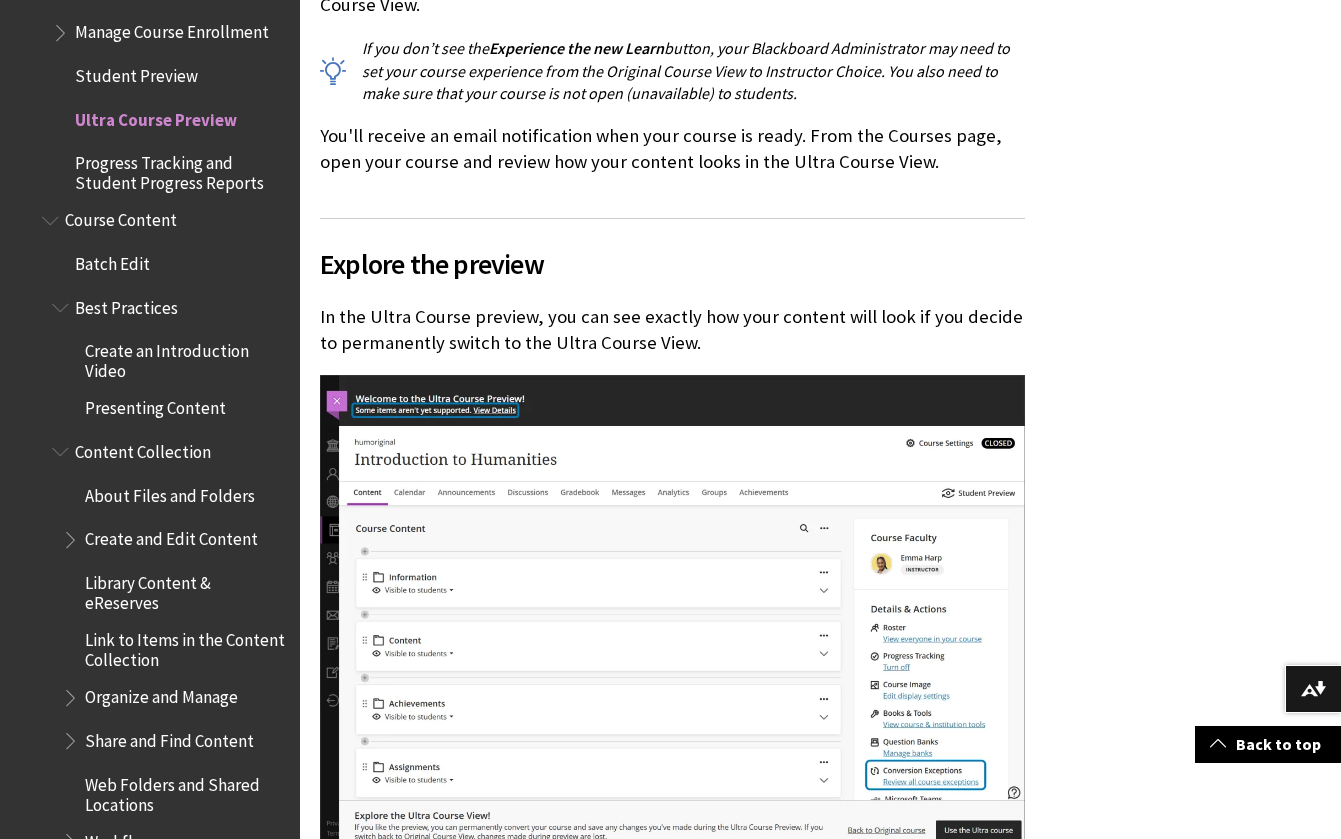 click at bounding box center [72, 535] 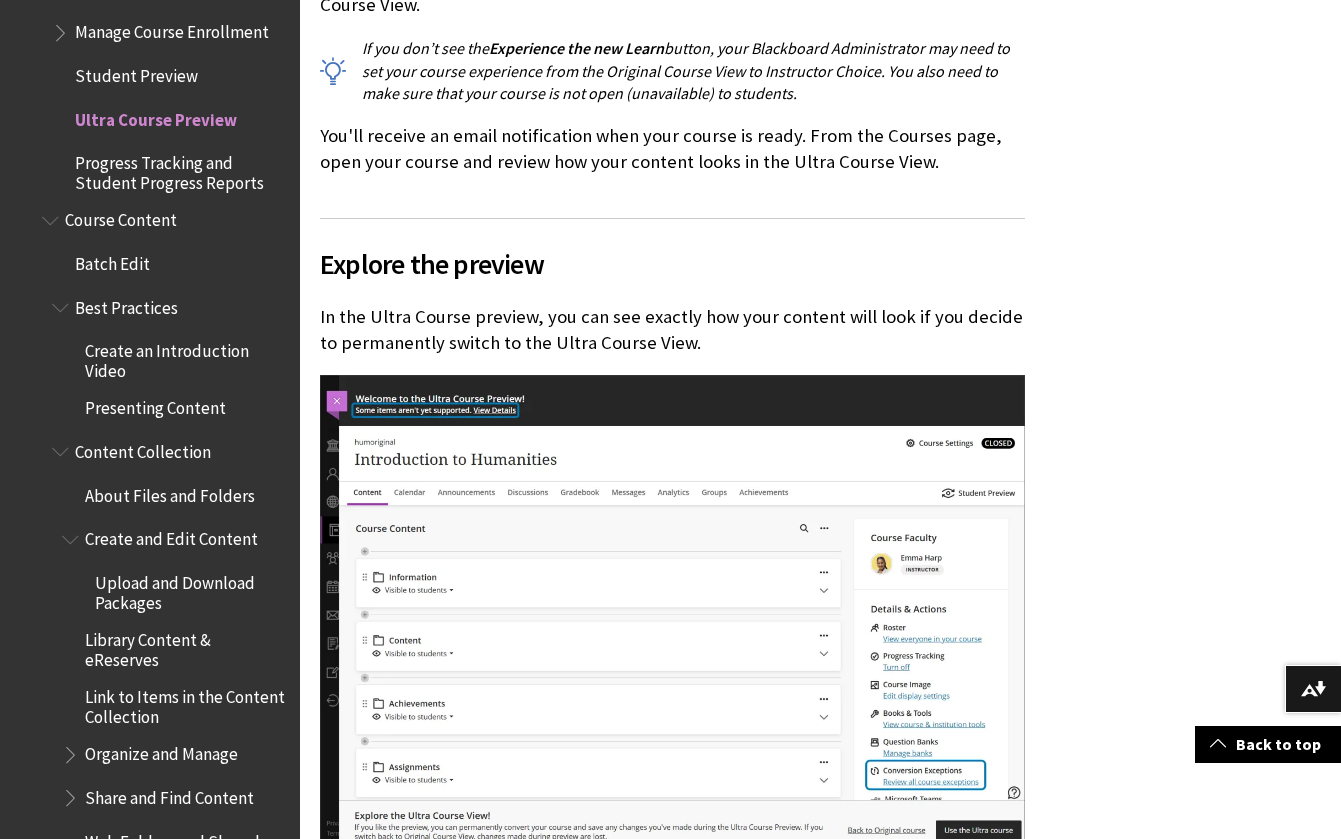 click on "Upload and Download Packages" at bounding box center [190, 589] 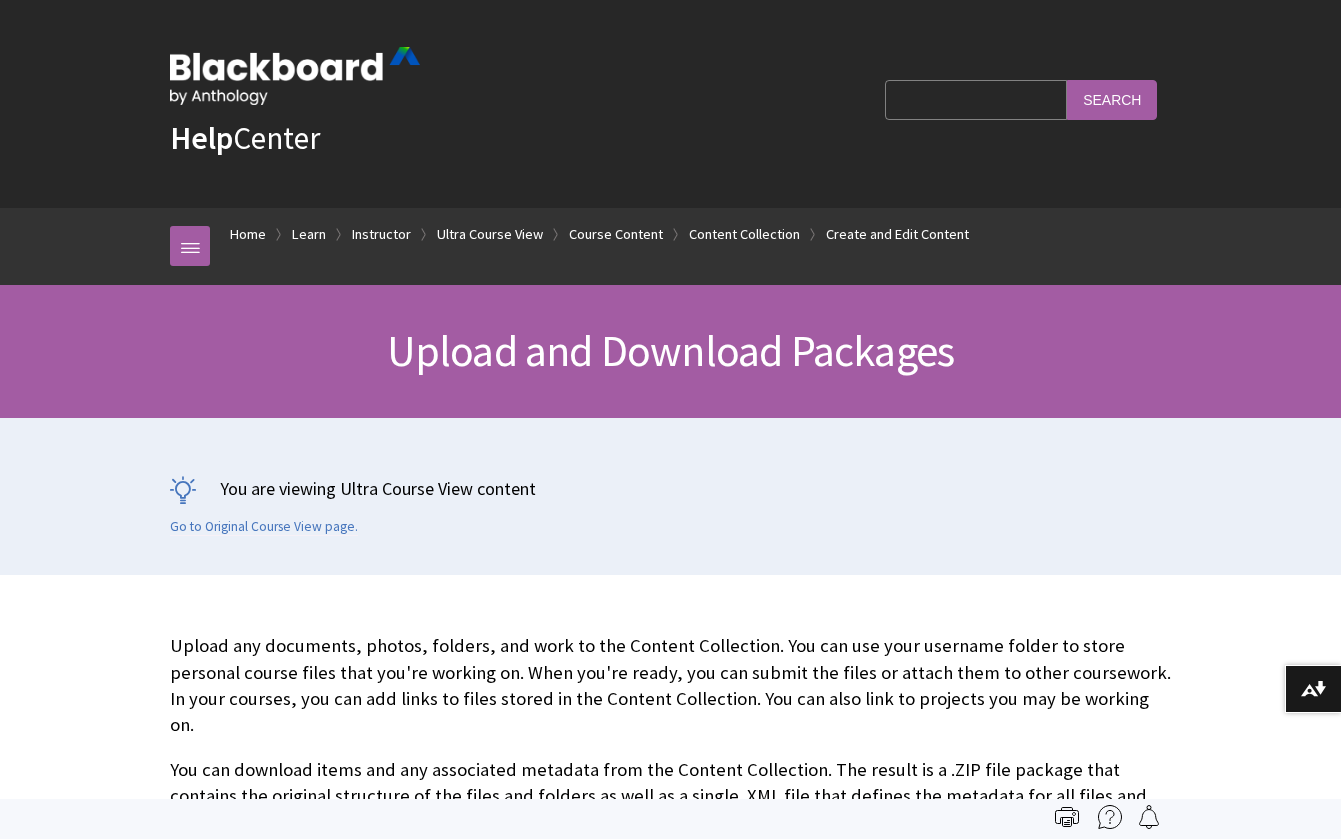 scroll, scrollTop: 0, scrollLeft: 0, axis: both 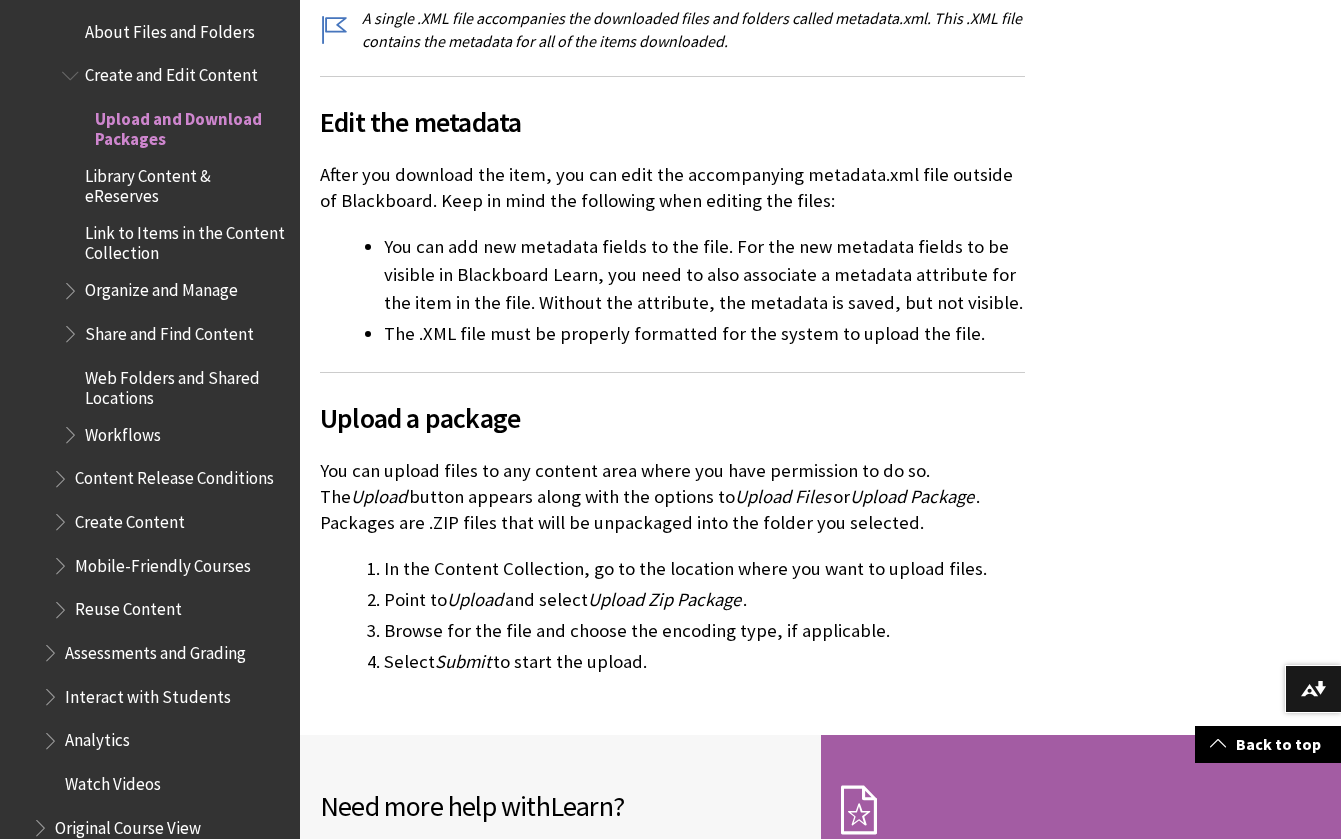 click on "Library Content & eReserves" at bounding box center (185, 182) 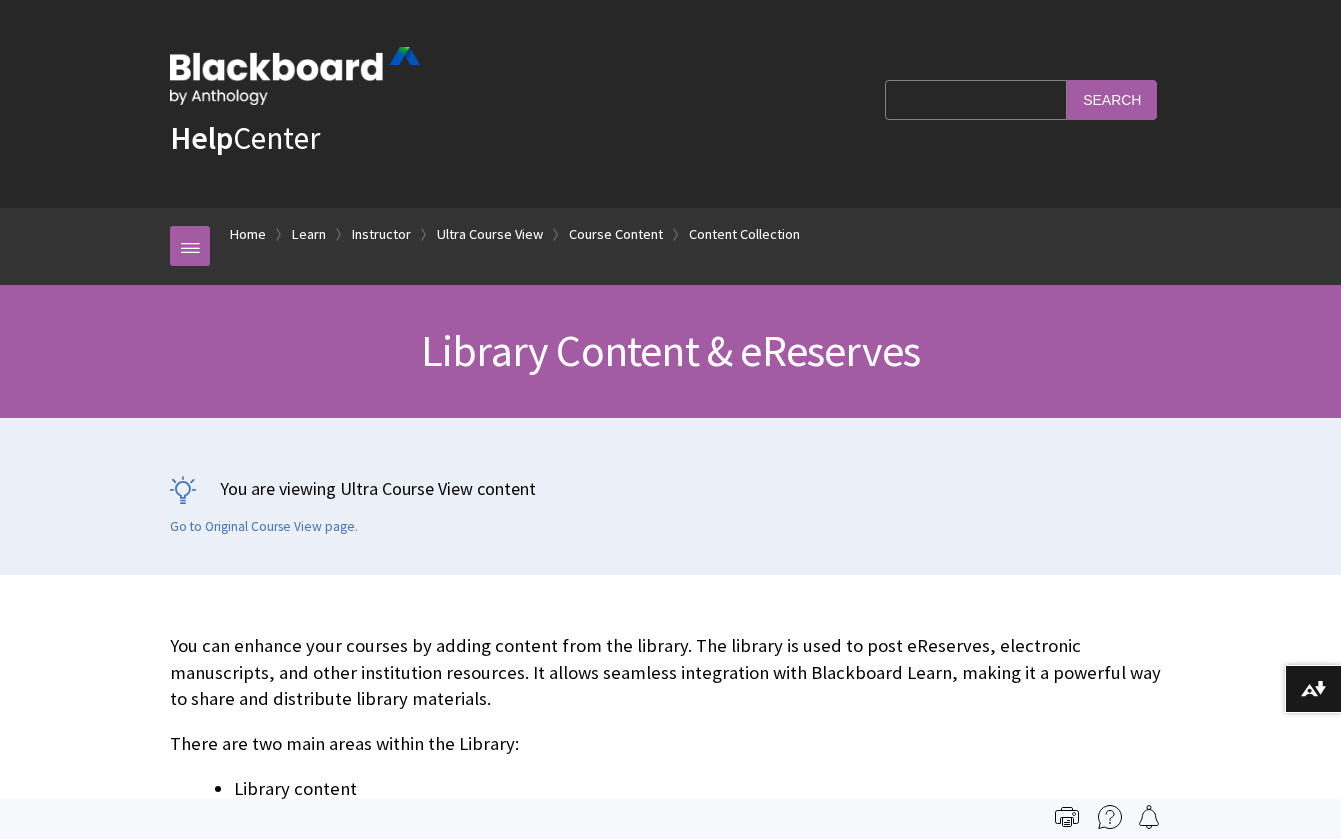 scroll, scrollTop: 0, scrollLeft: 0, axis: both 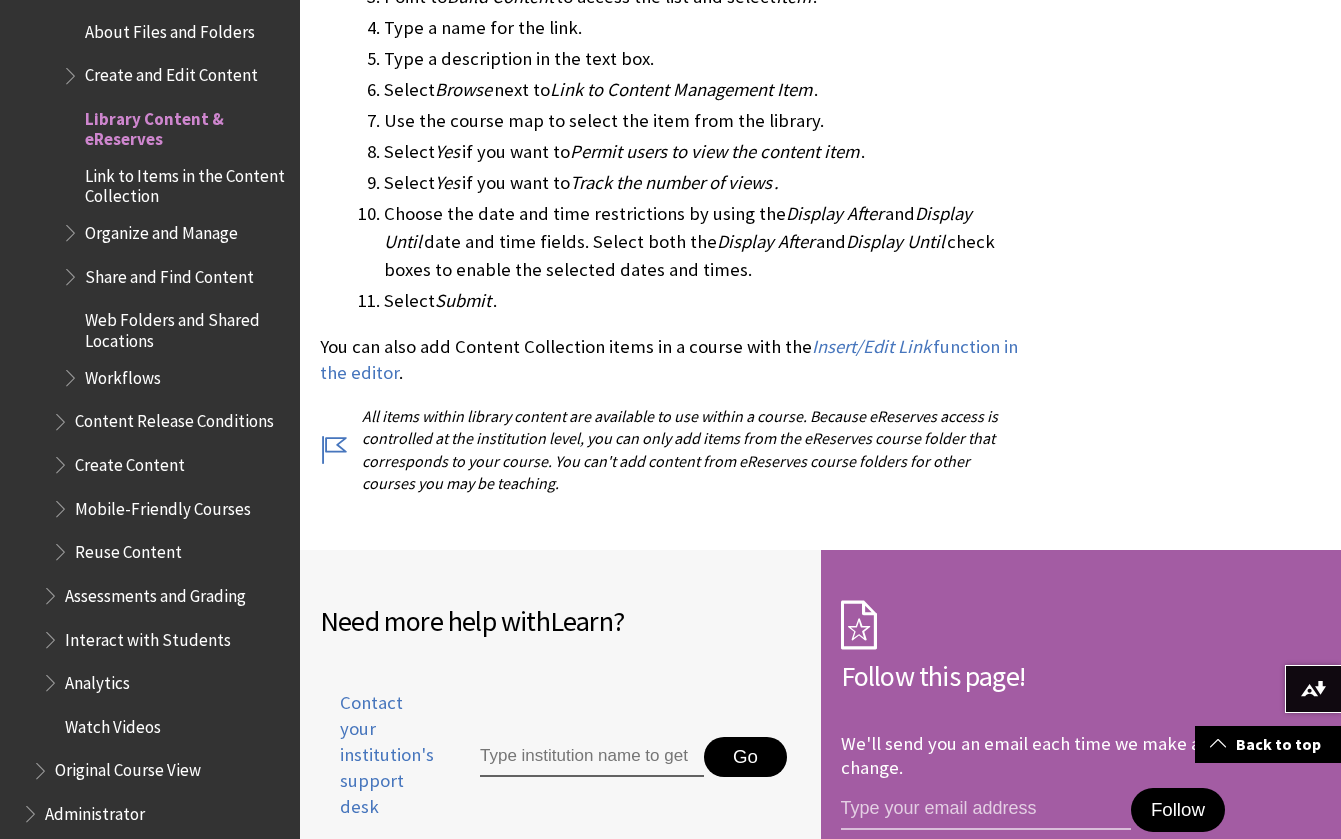 click at bounding box center [72, 228] 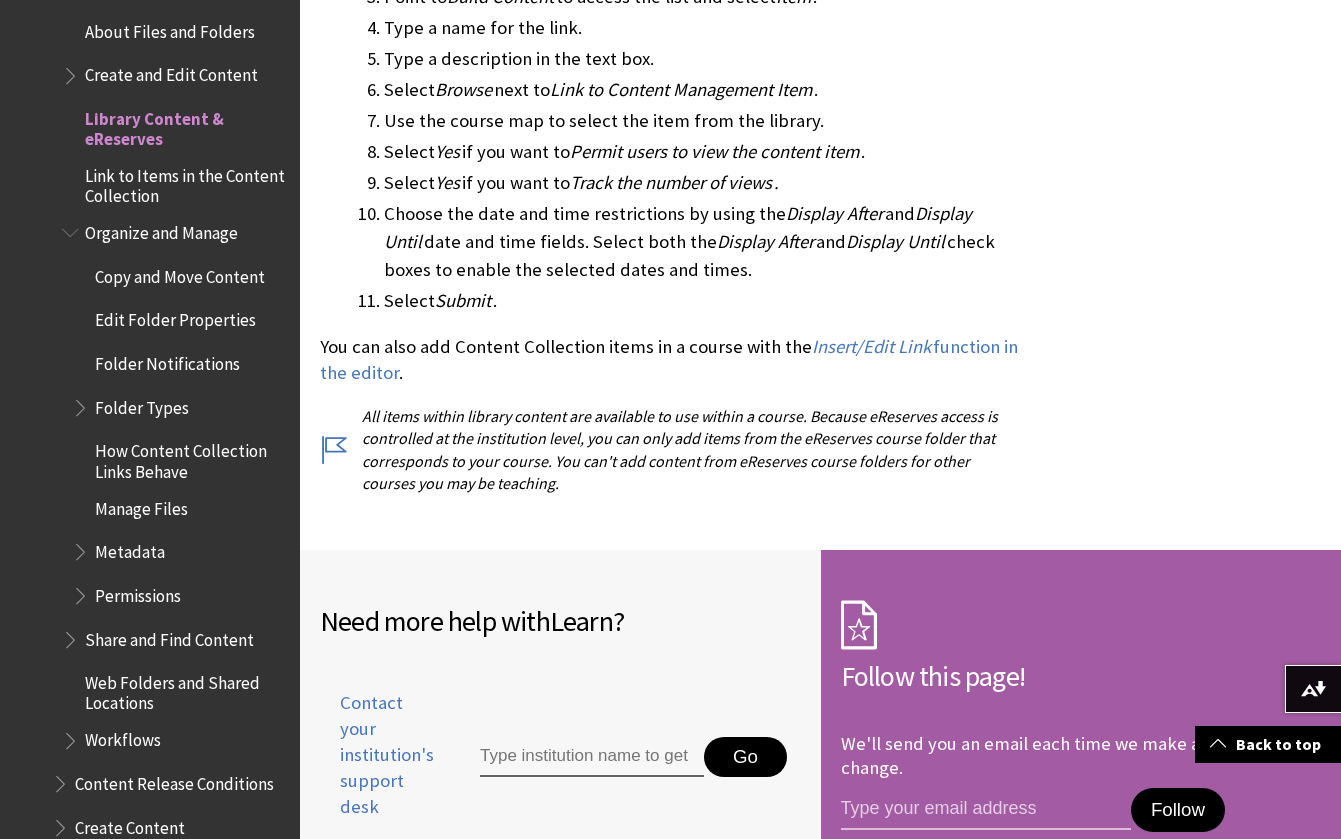 click at bounding box center (82, 403) 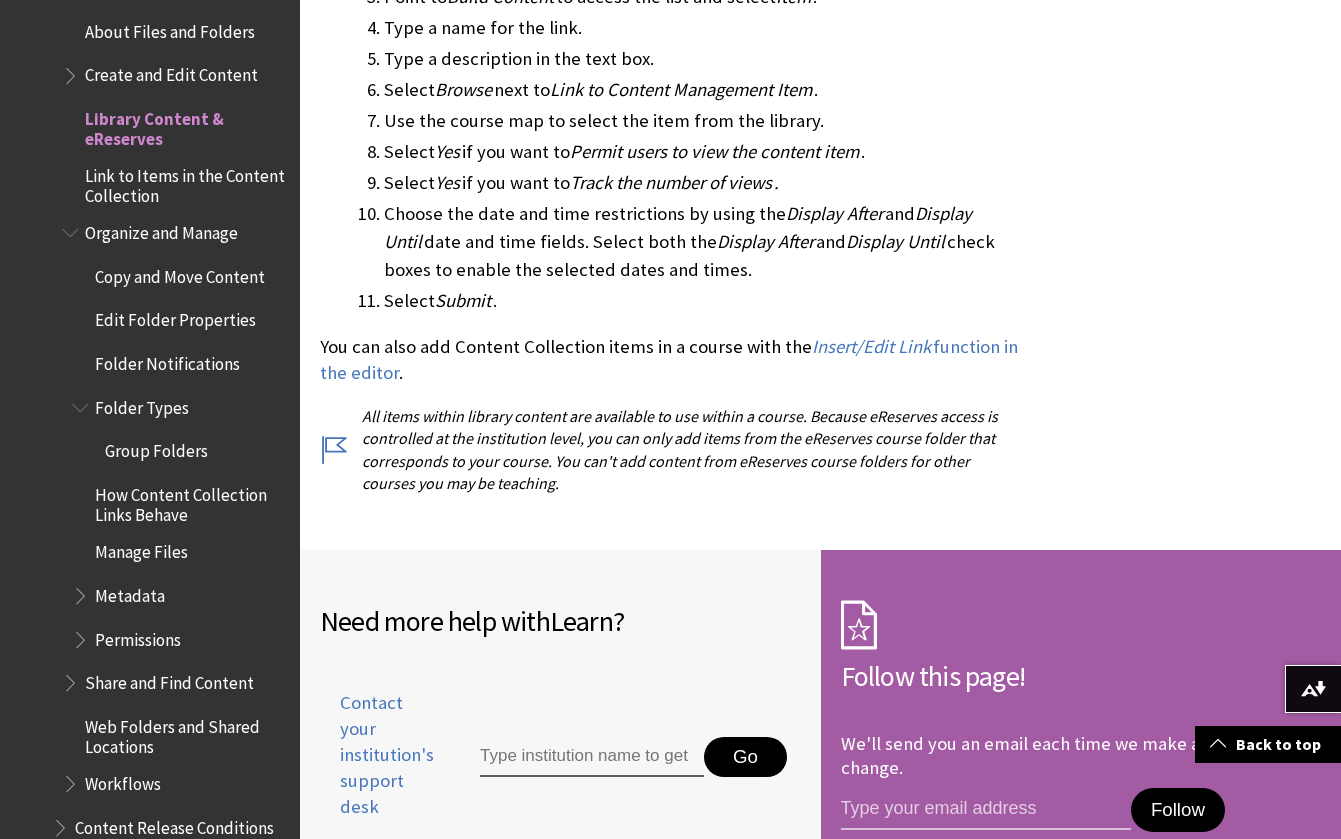 click on "Group Folders" at bounding box center [156, 448] 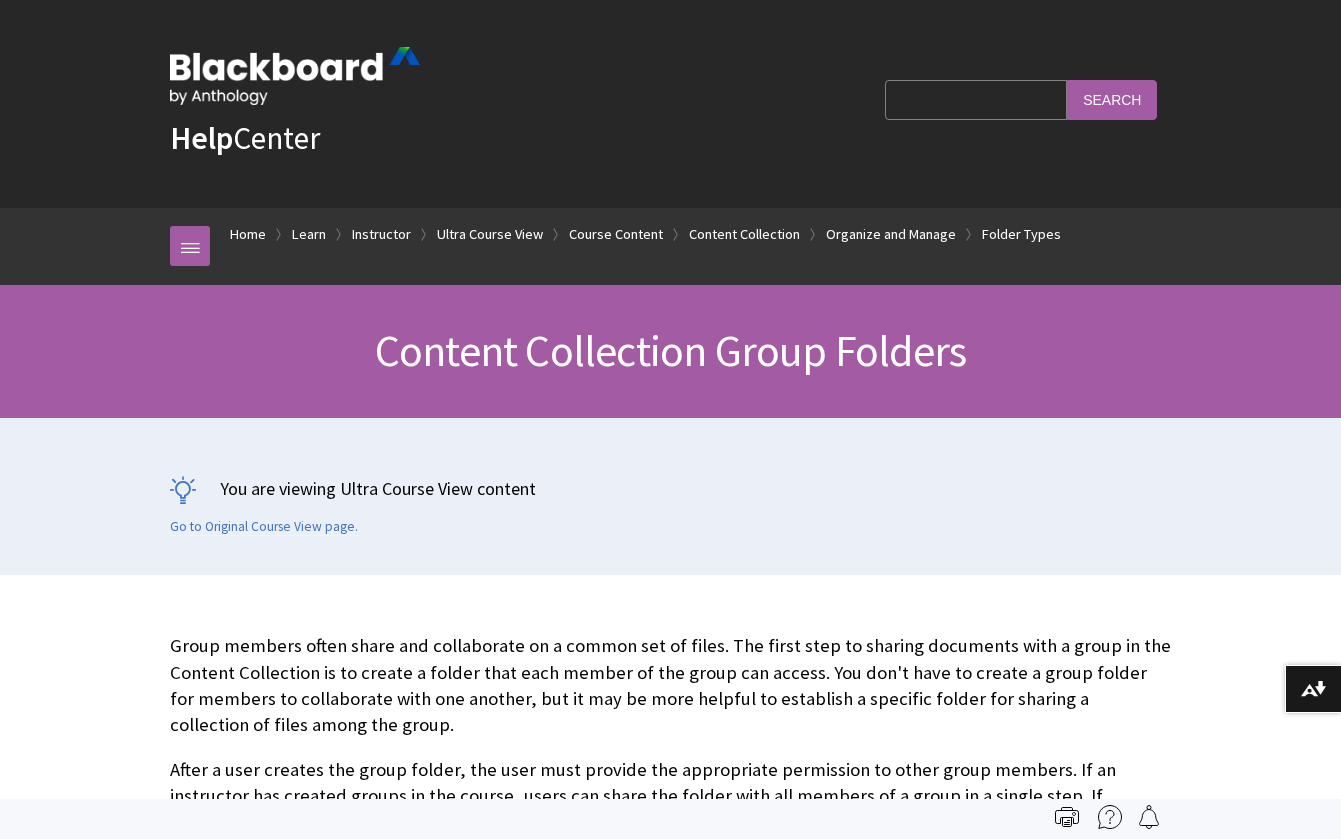 scroll, scrollTop: 0, scrollLeft: 0, axis: both 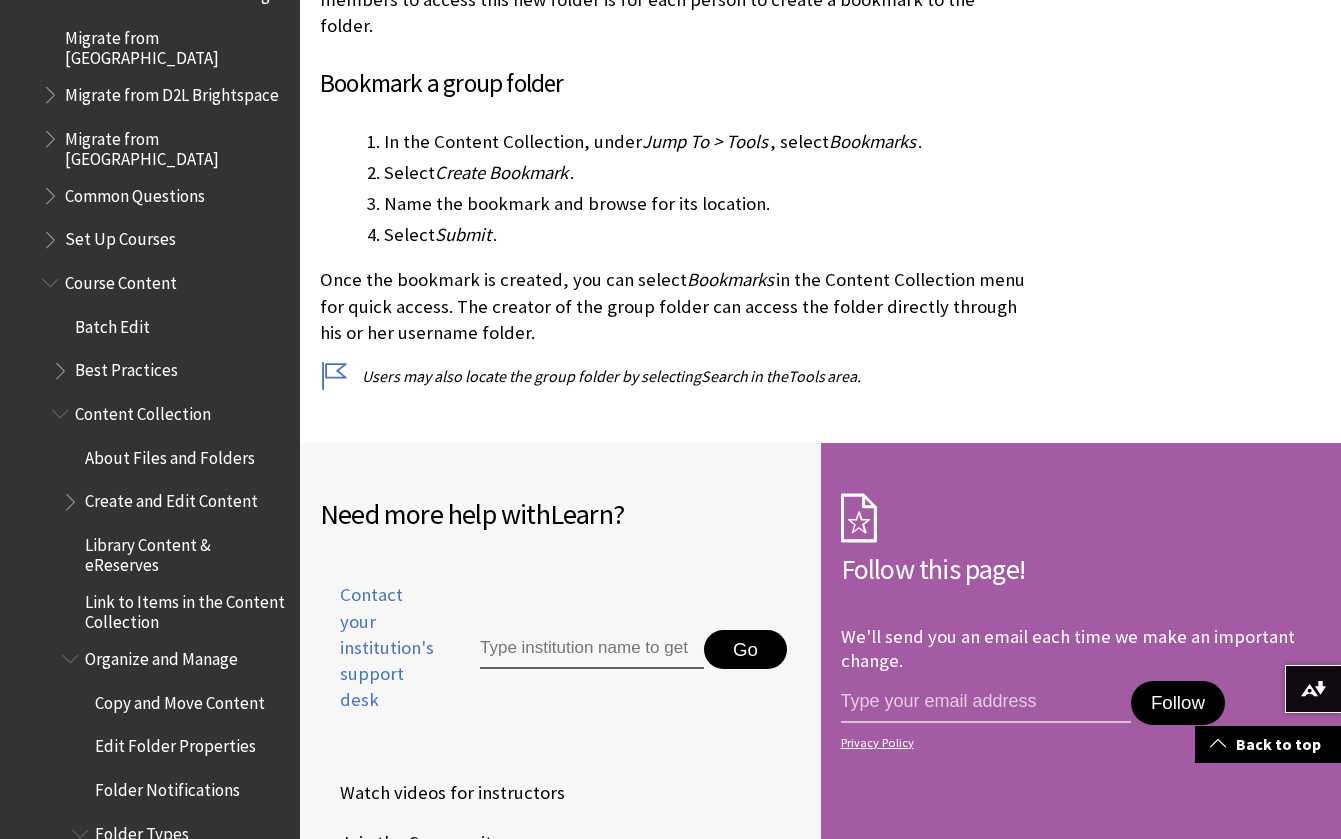 click at bounding box center [52, 235] 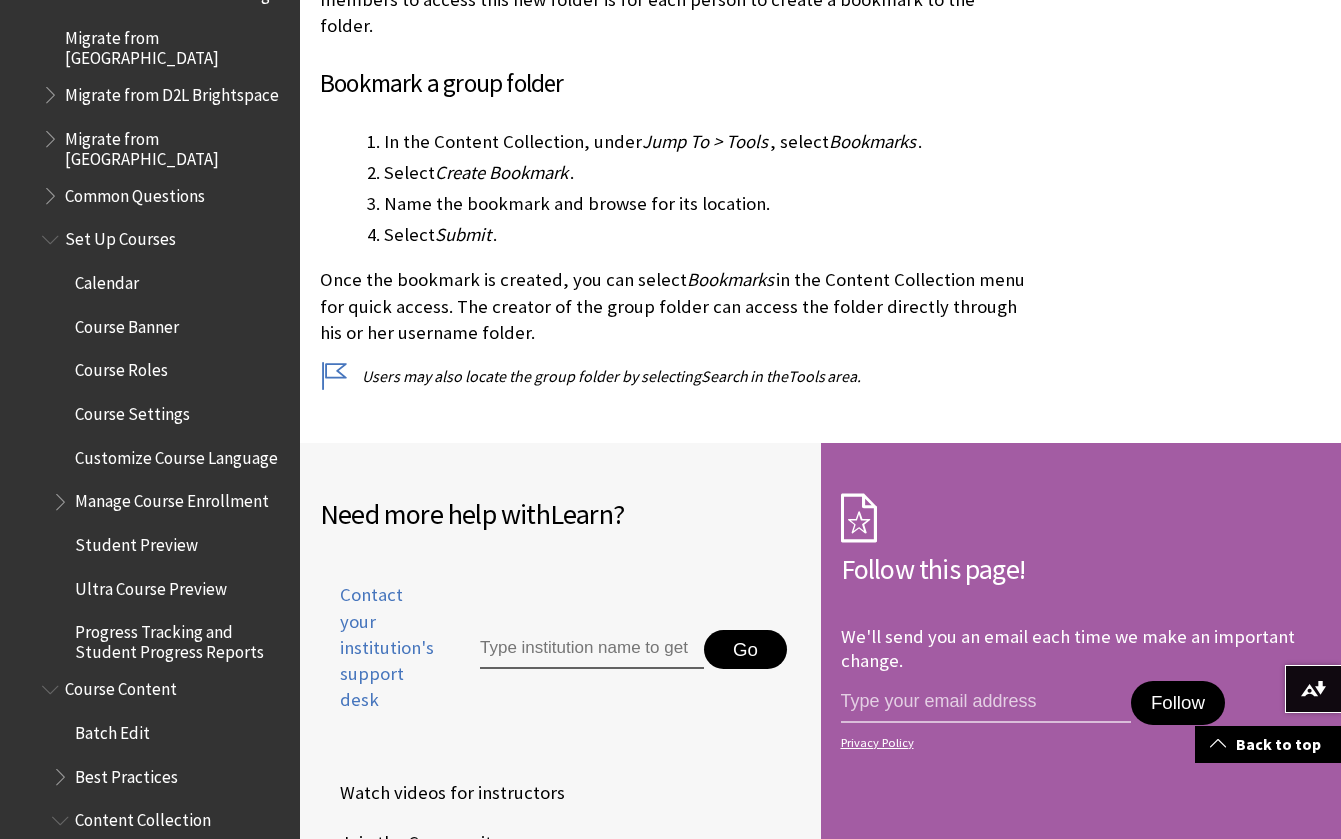 click at bounding box center [62, 497] 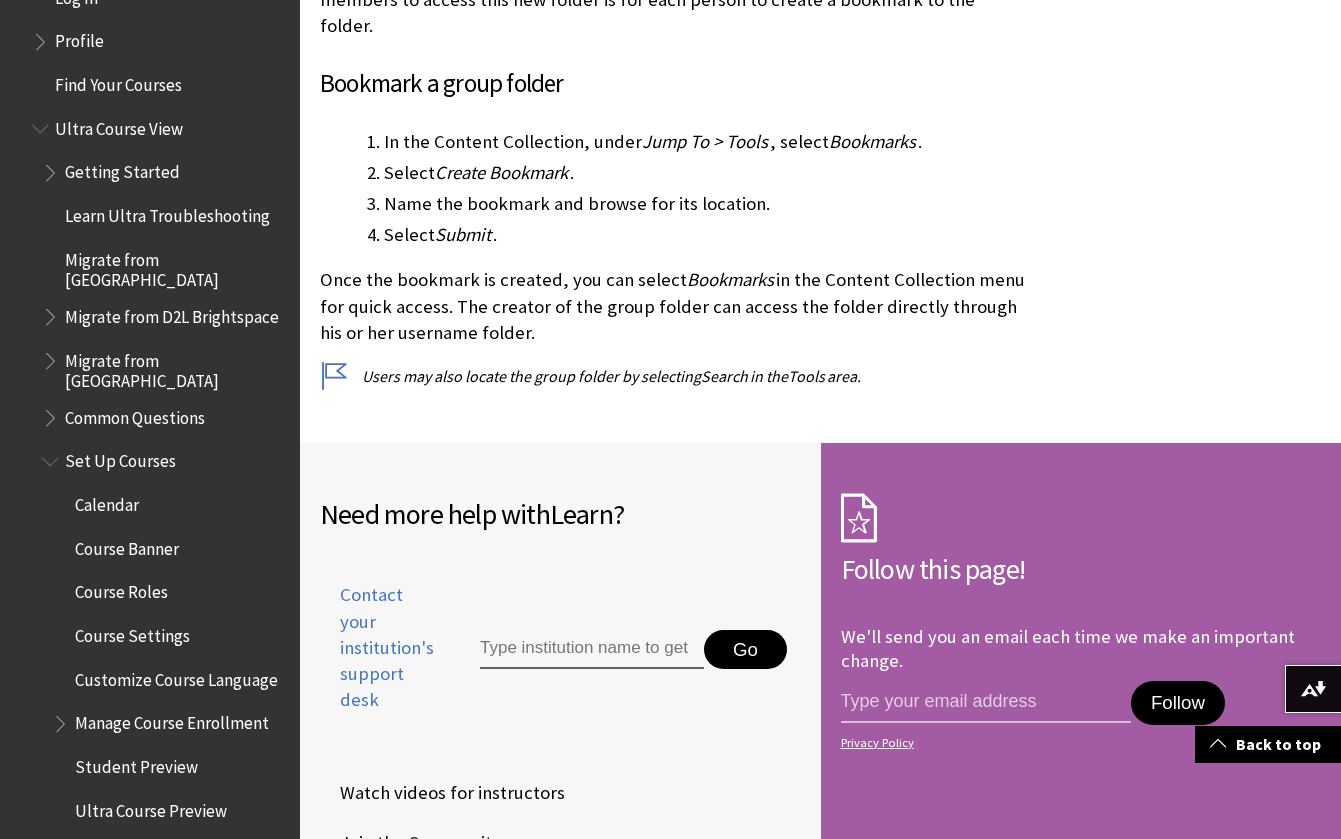 scroll, scrollTop: 2336, scrollLeft: 0, axis: vertical 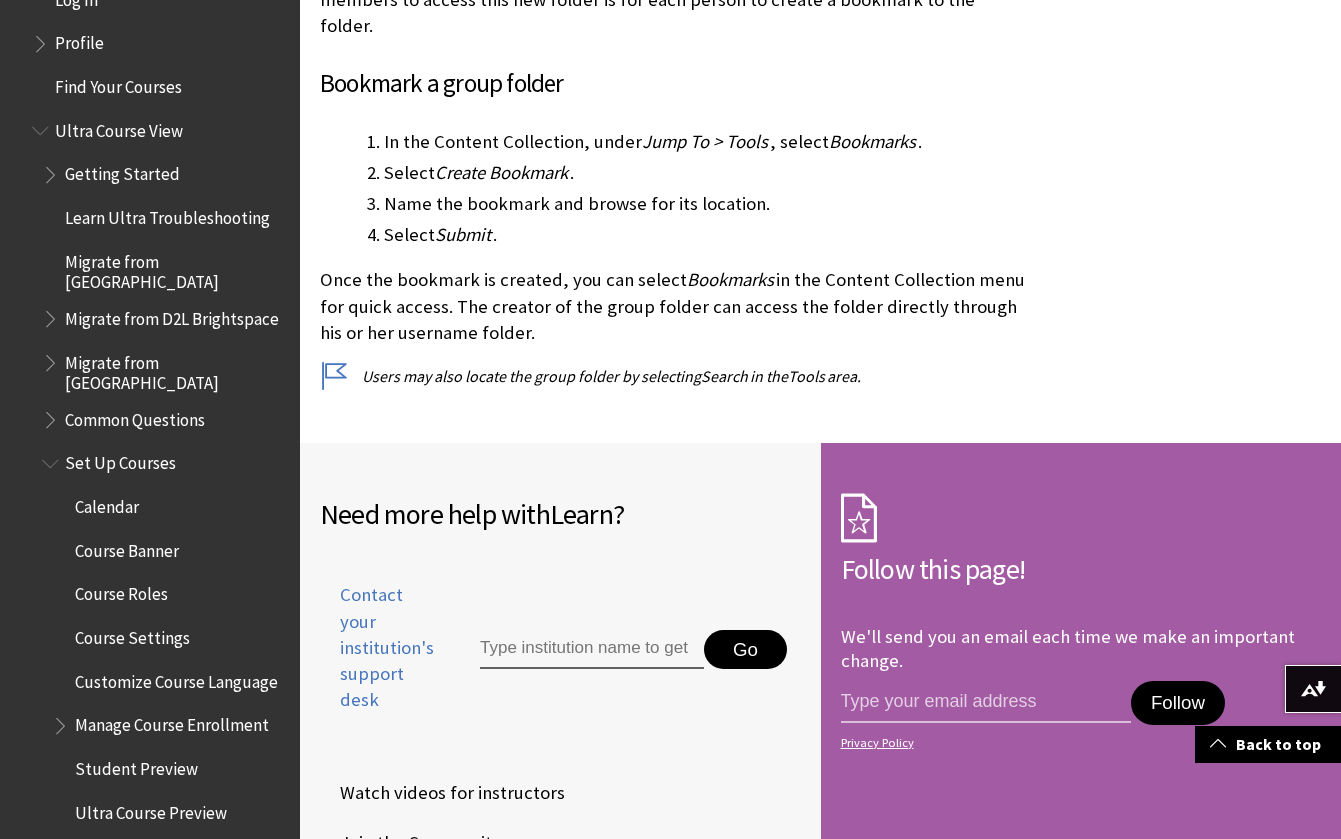 click at bounding box center (52, 170) 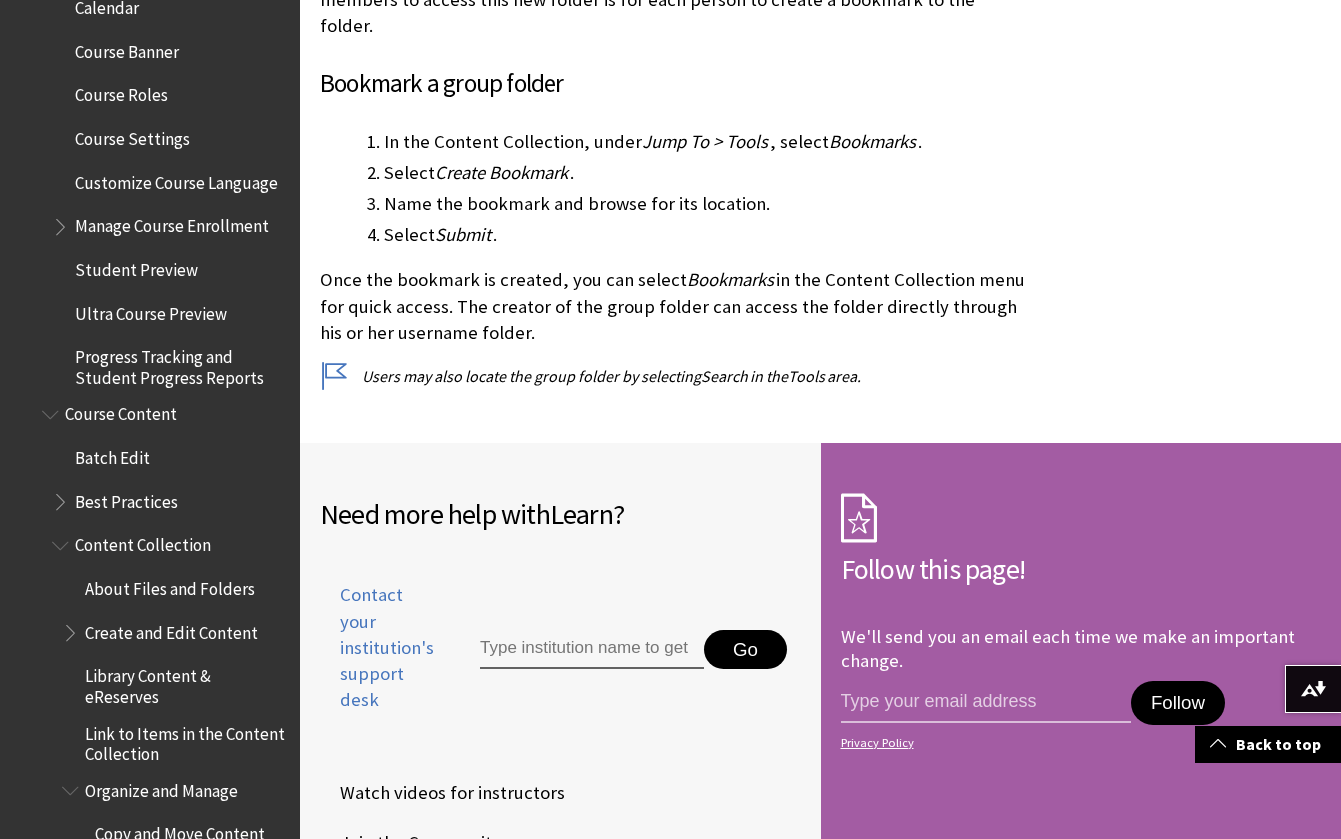 scroll, scrollTop: 2893, scrollLeft: 0, axis: vertical 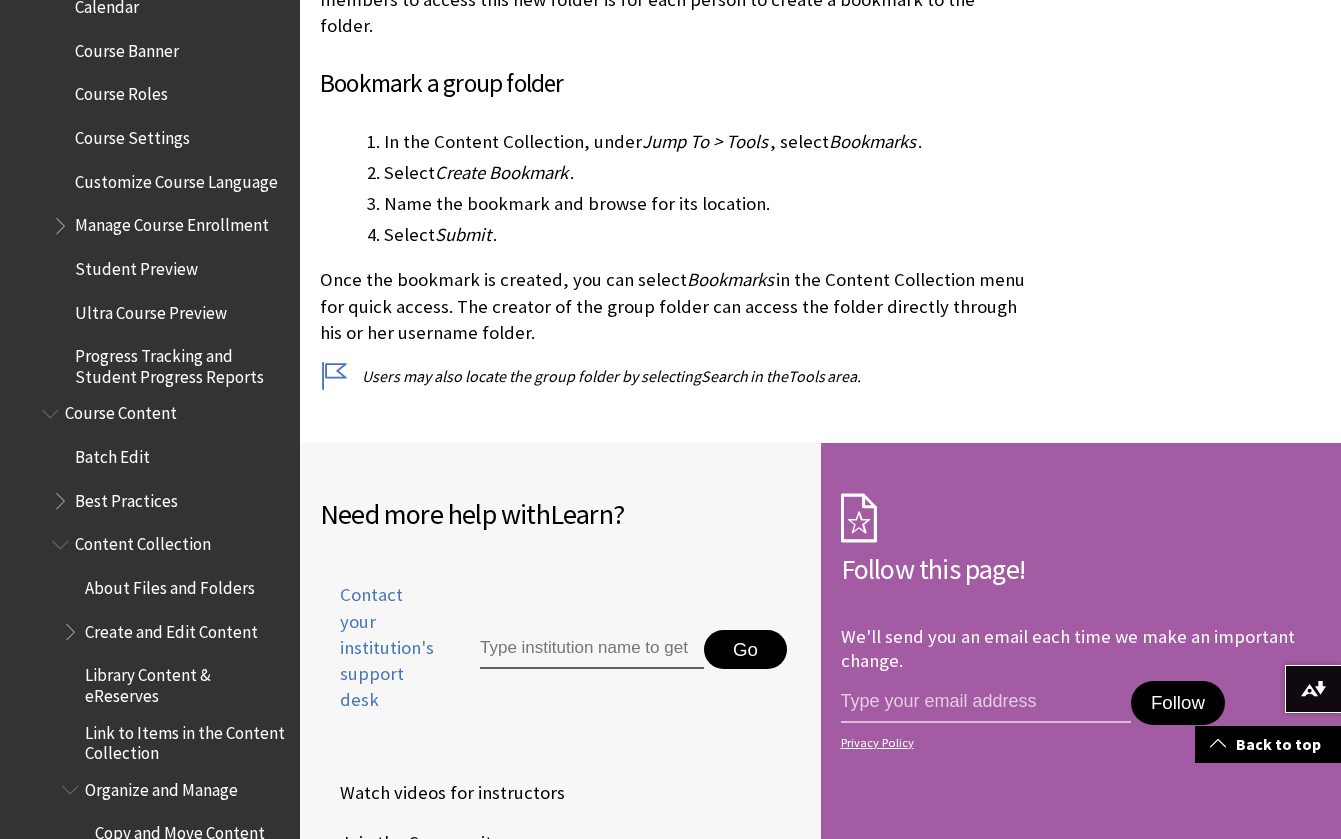 click on "Course Content" at bounding box center (121, 410) 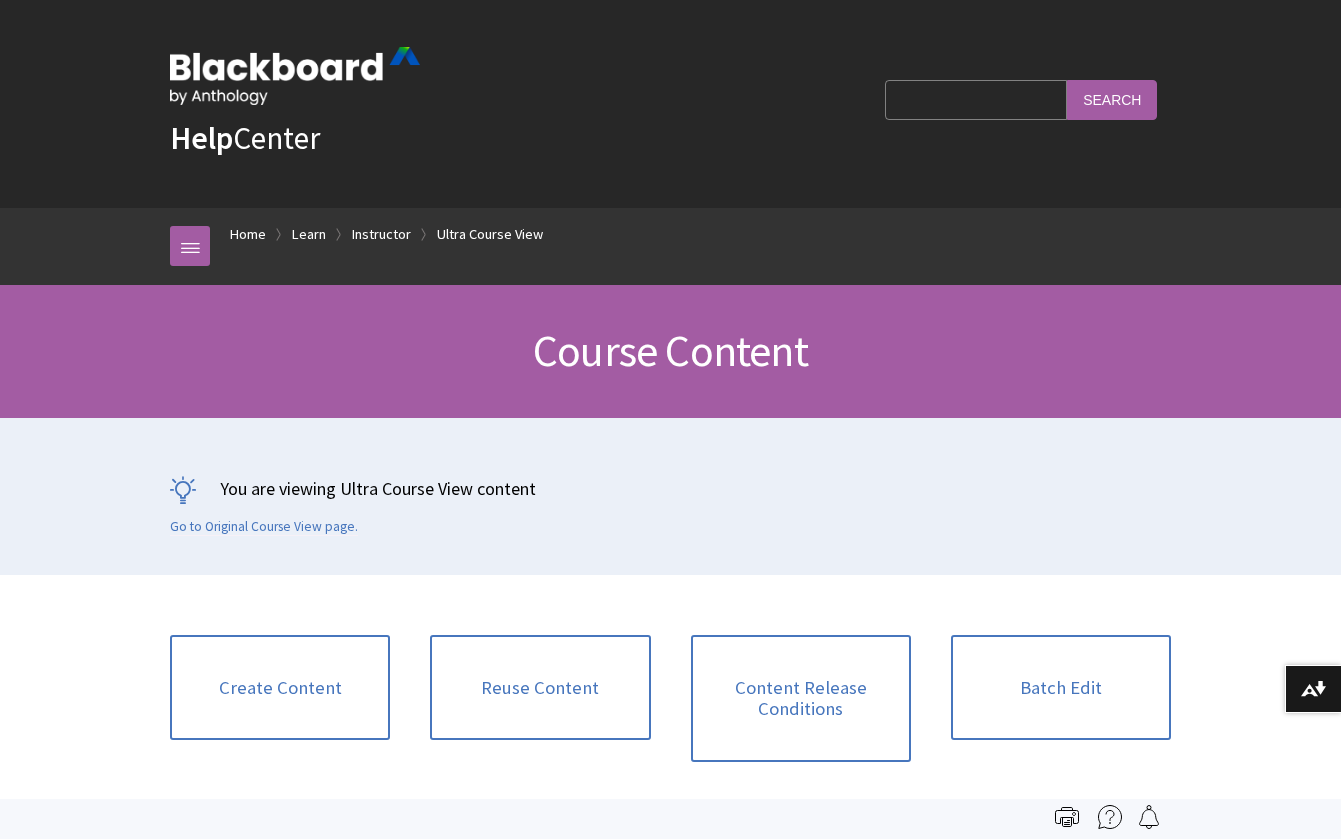 scroll, scrollTop: 0, scrollLeft: 0, axis: both 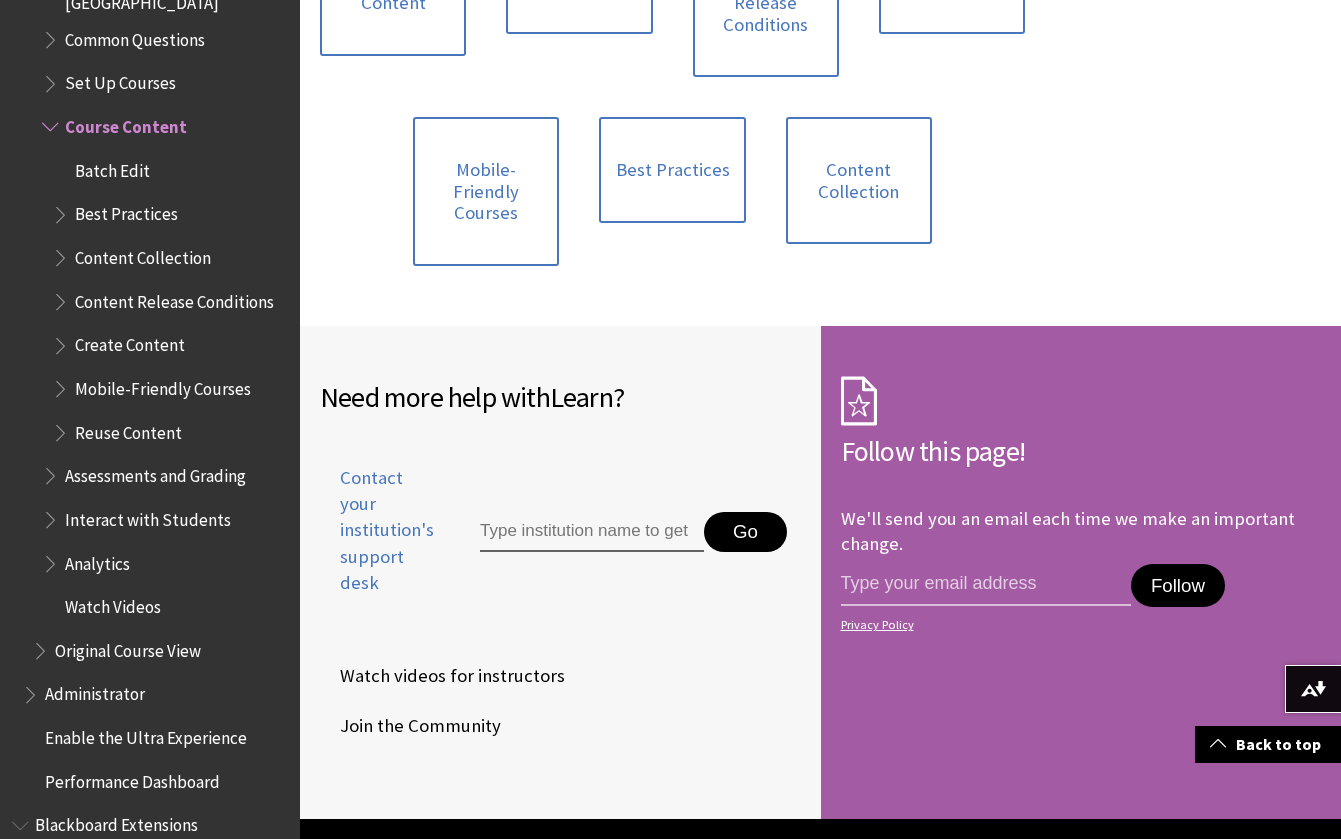 click at bounding box center [52, 471] 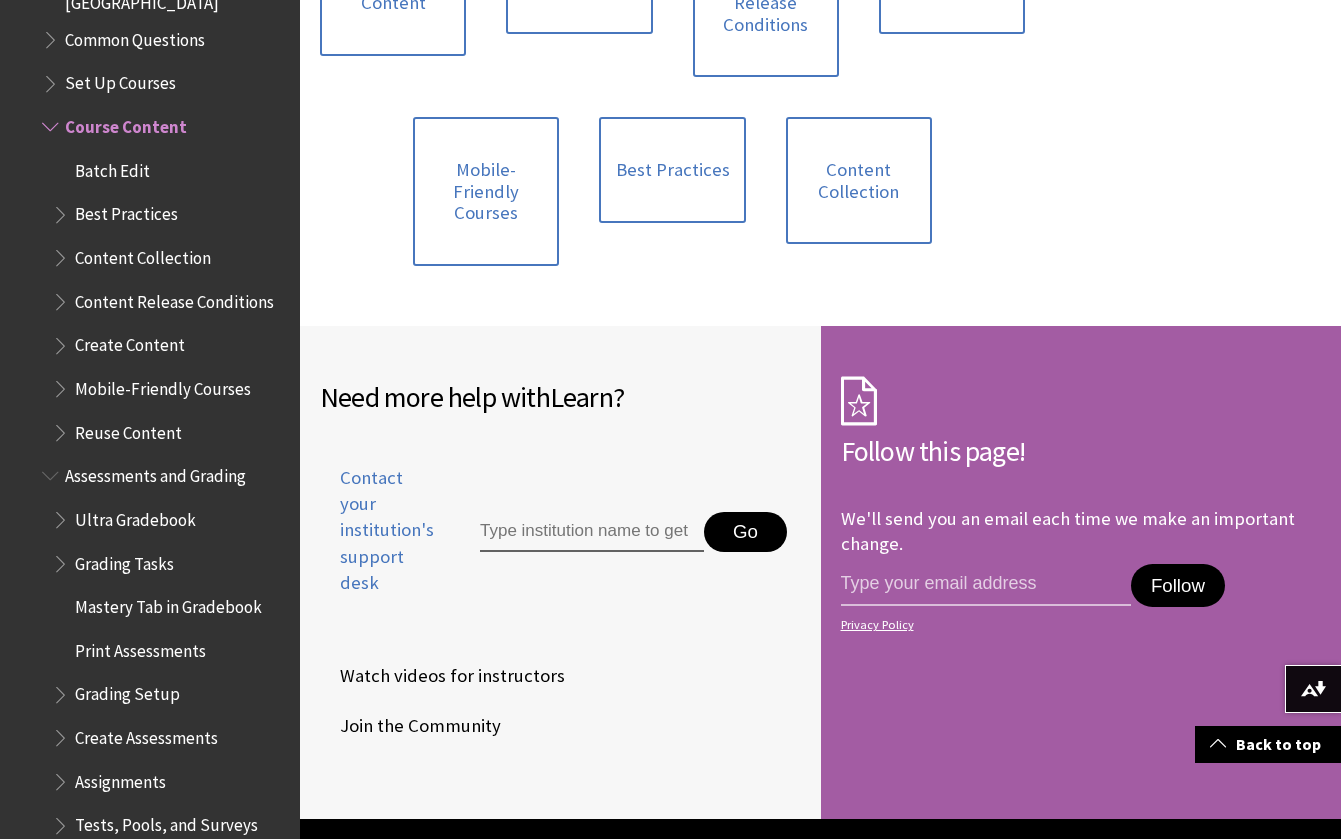 click at bounding box center (62, 515) 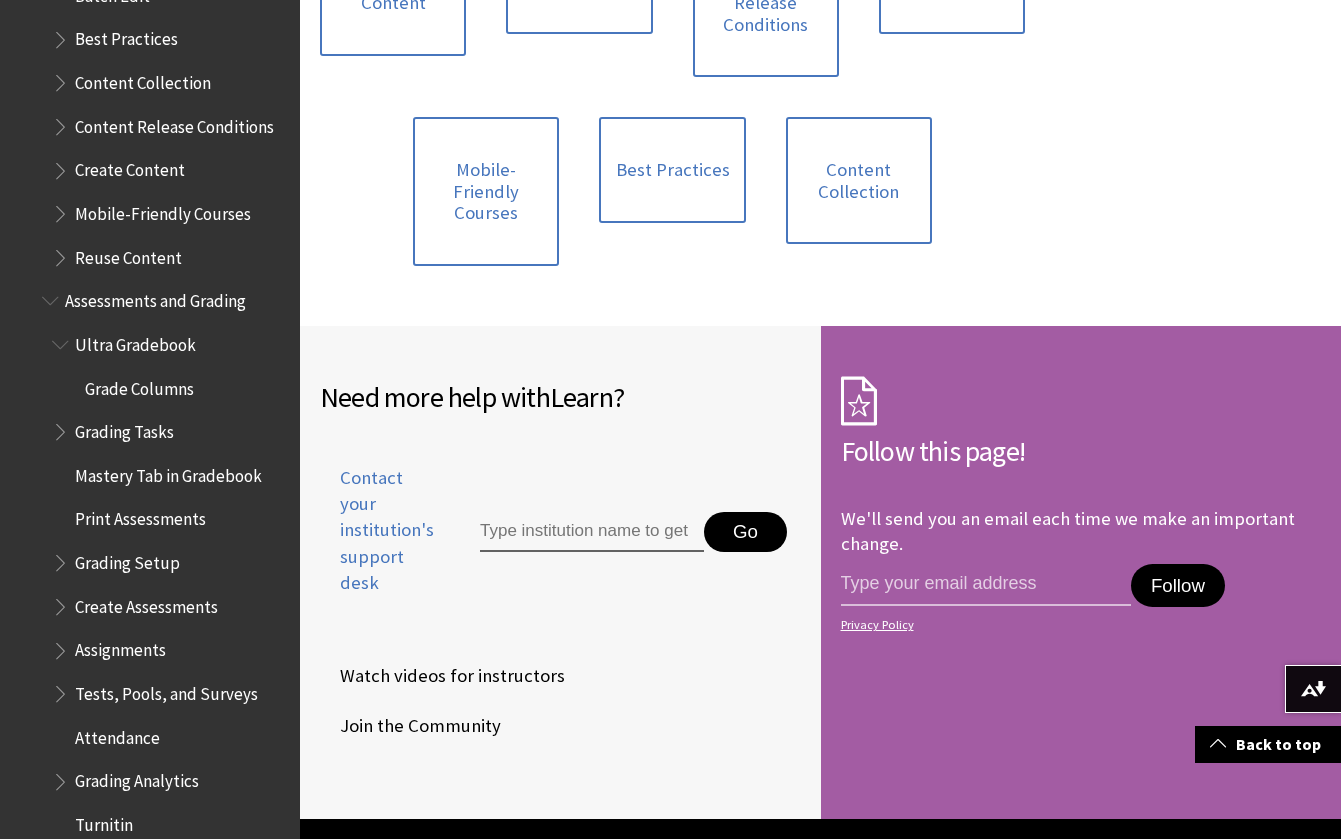 scroll, scrollTop: 2905, scrollLeft: 0, axis: vertical 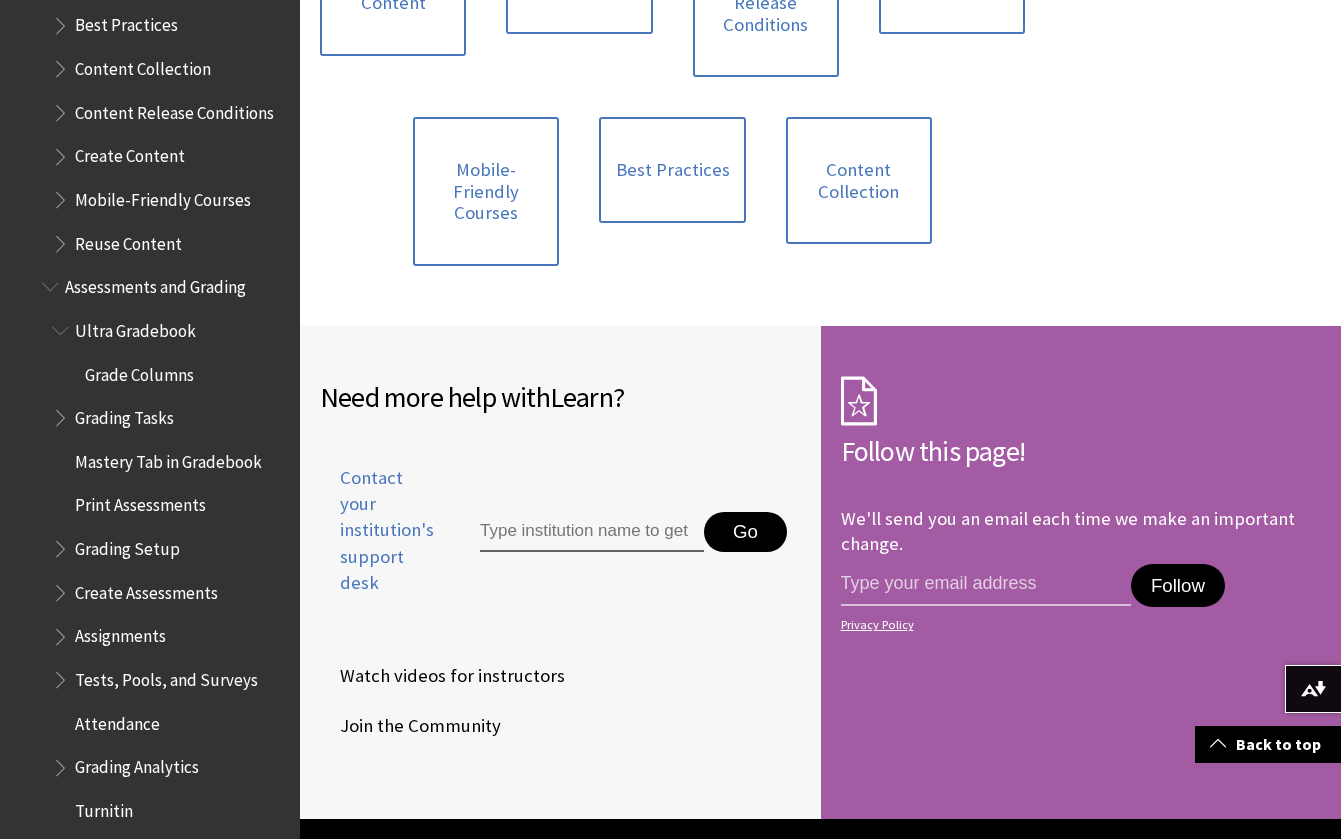 click at bounding box center (62, 588) 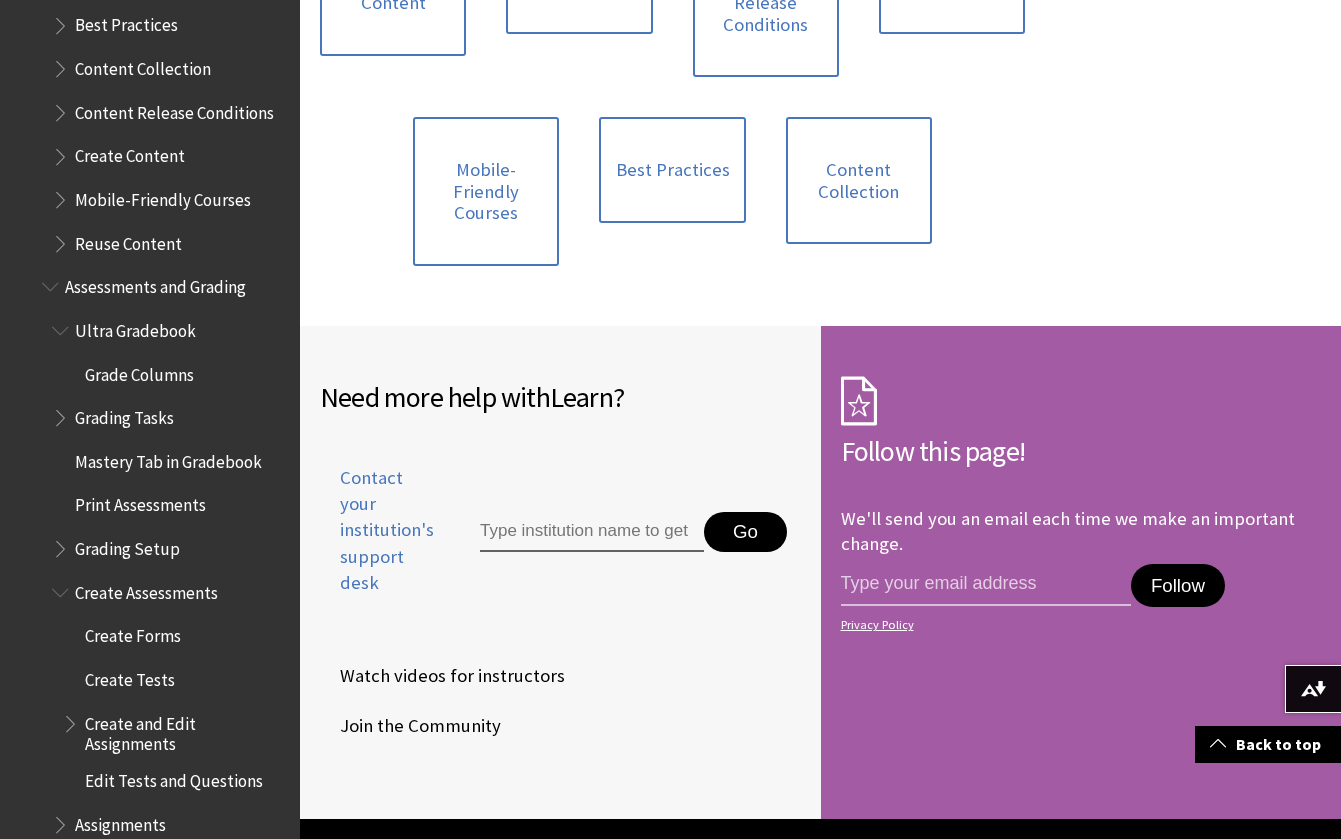 click on "Create Assessments" at bounding box center (146, 589) 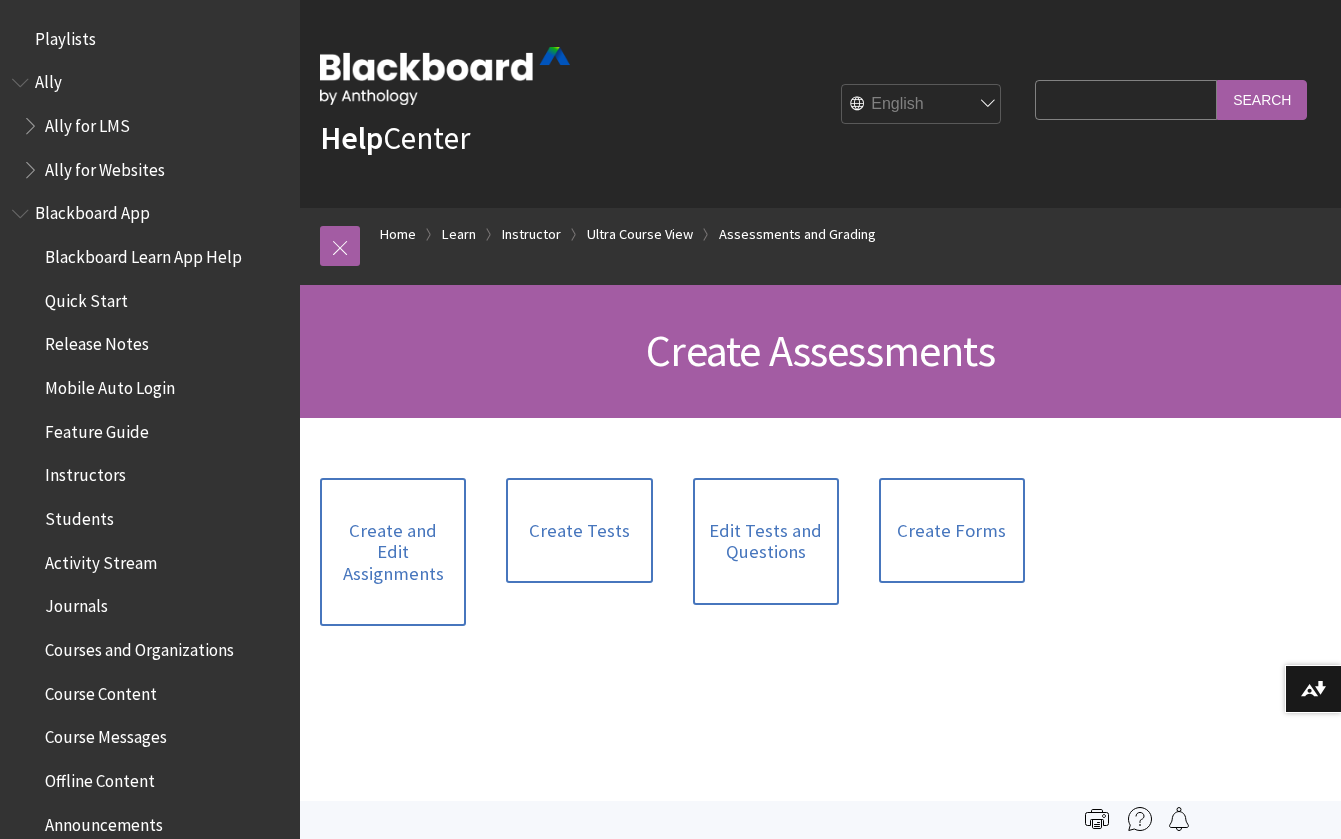 scroll, scrollTop: 63, scrollLeft: 0, axis: vertical 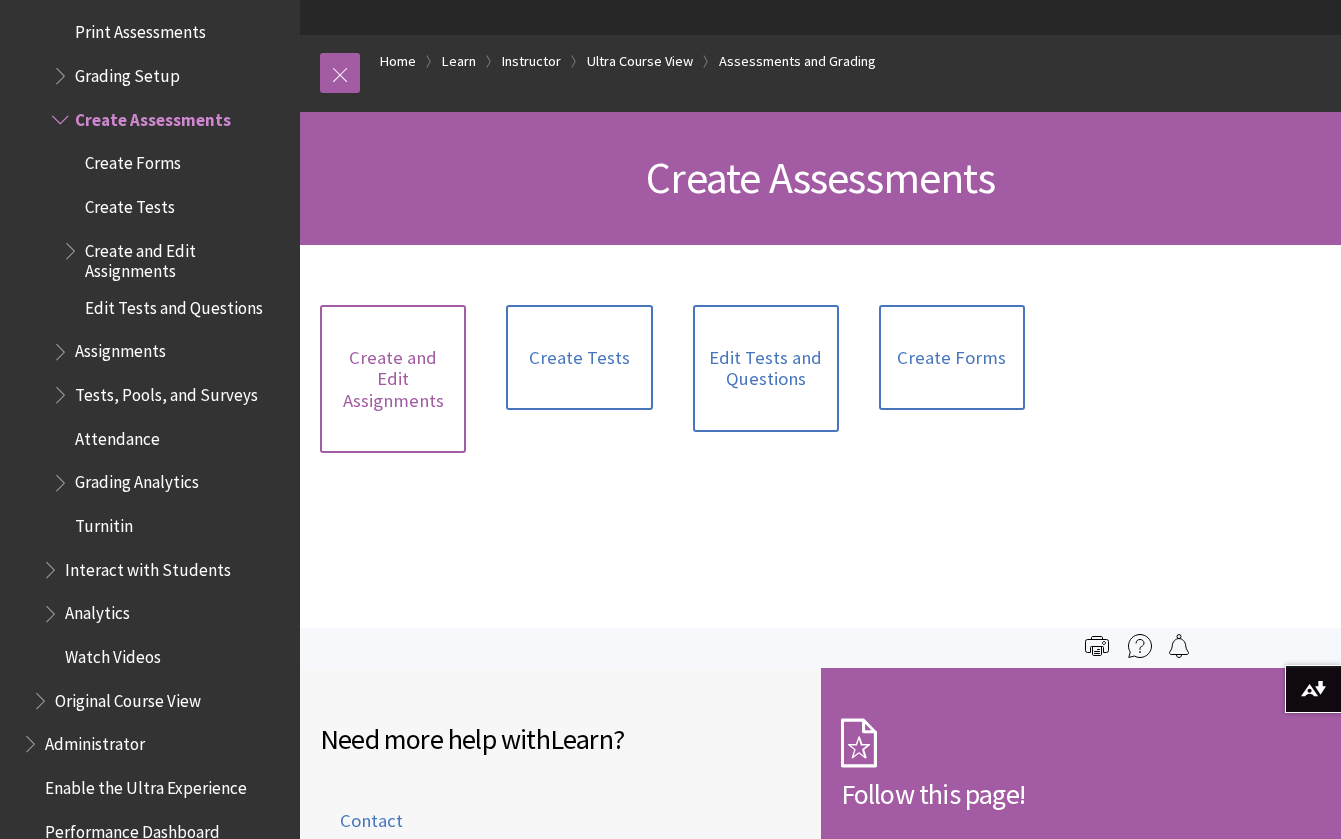 click on "Create and Edit Assignments" at bounding box center [393, 379] 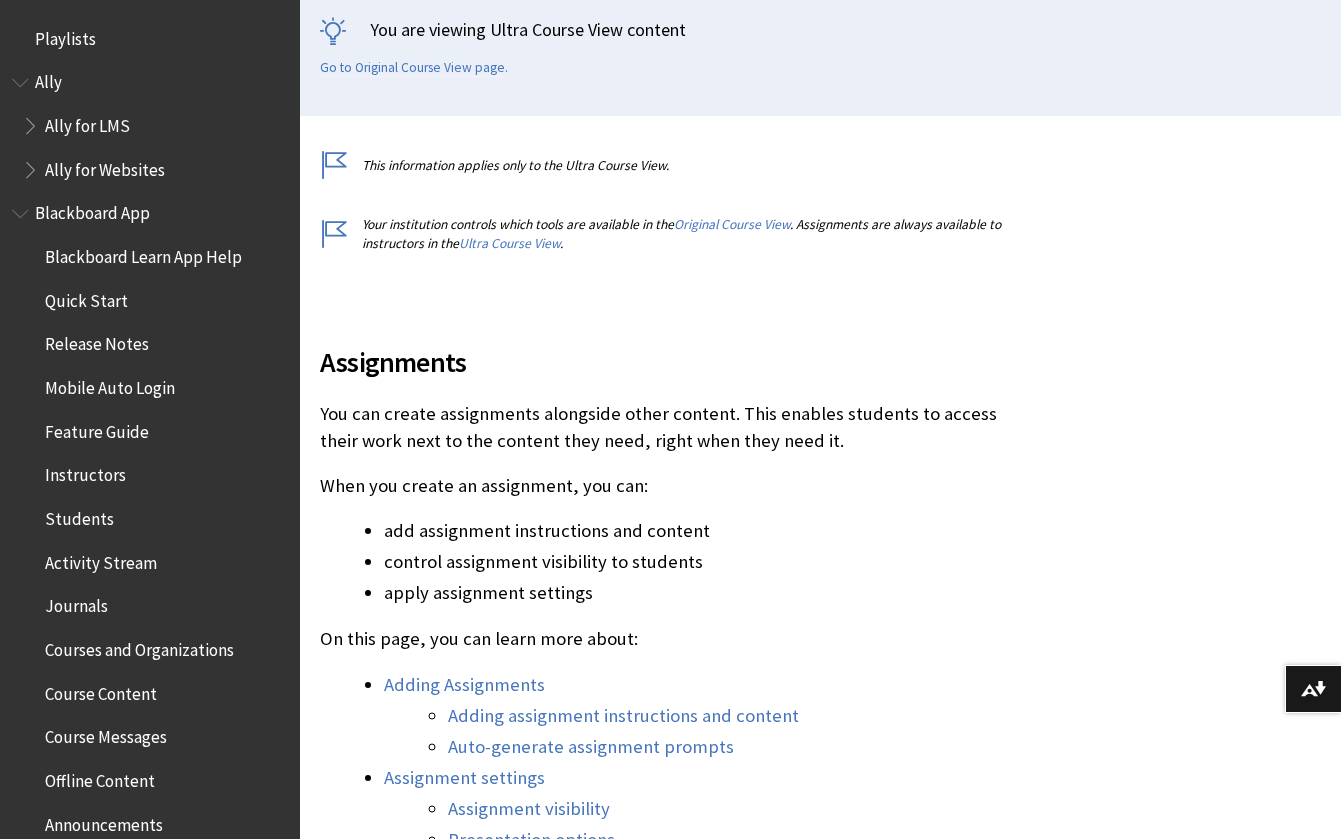 scroll, scrollTop: 554, scrollLeft: 0, axis: vertical 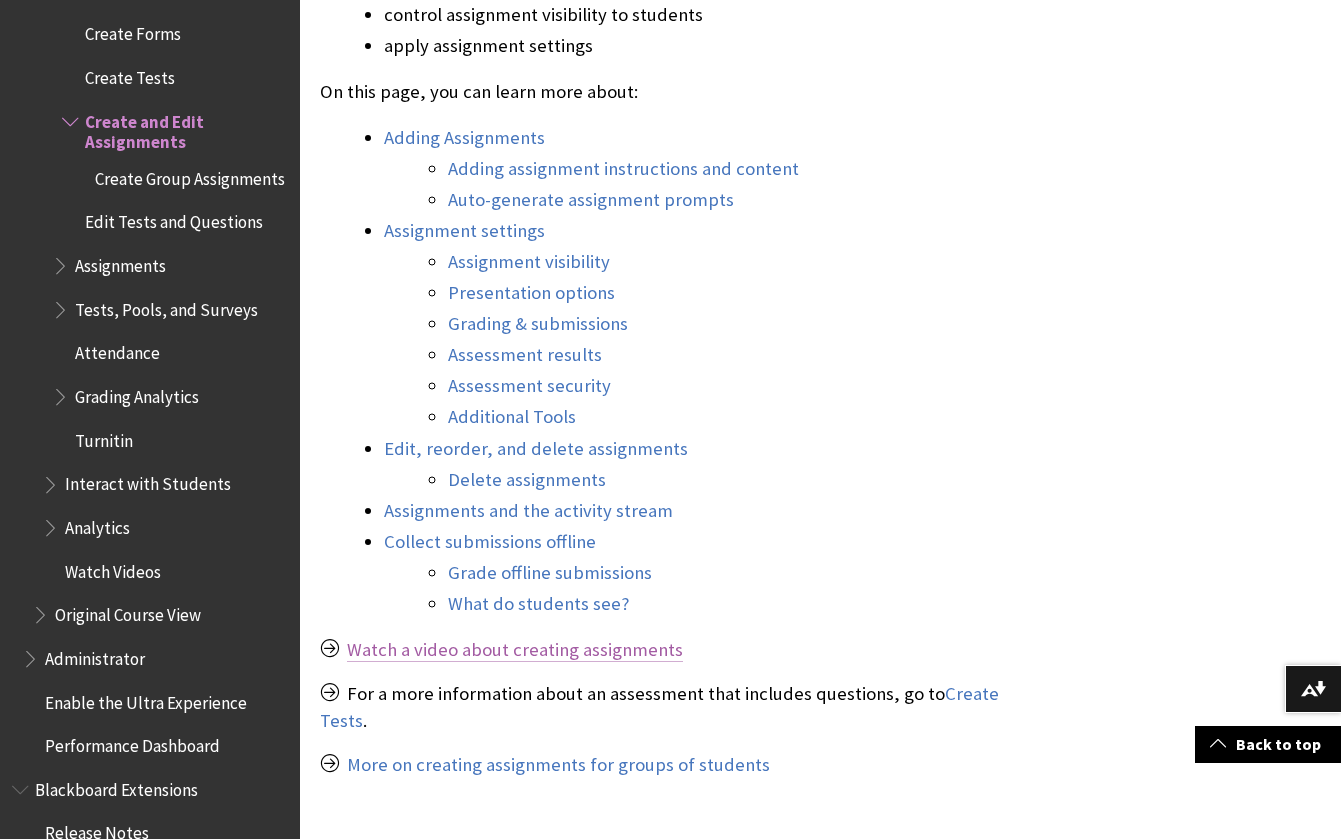 click on "Watch a video about creating assignments" at bounding box center (515, 650) 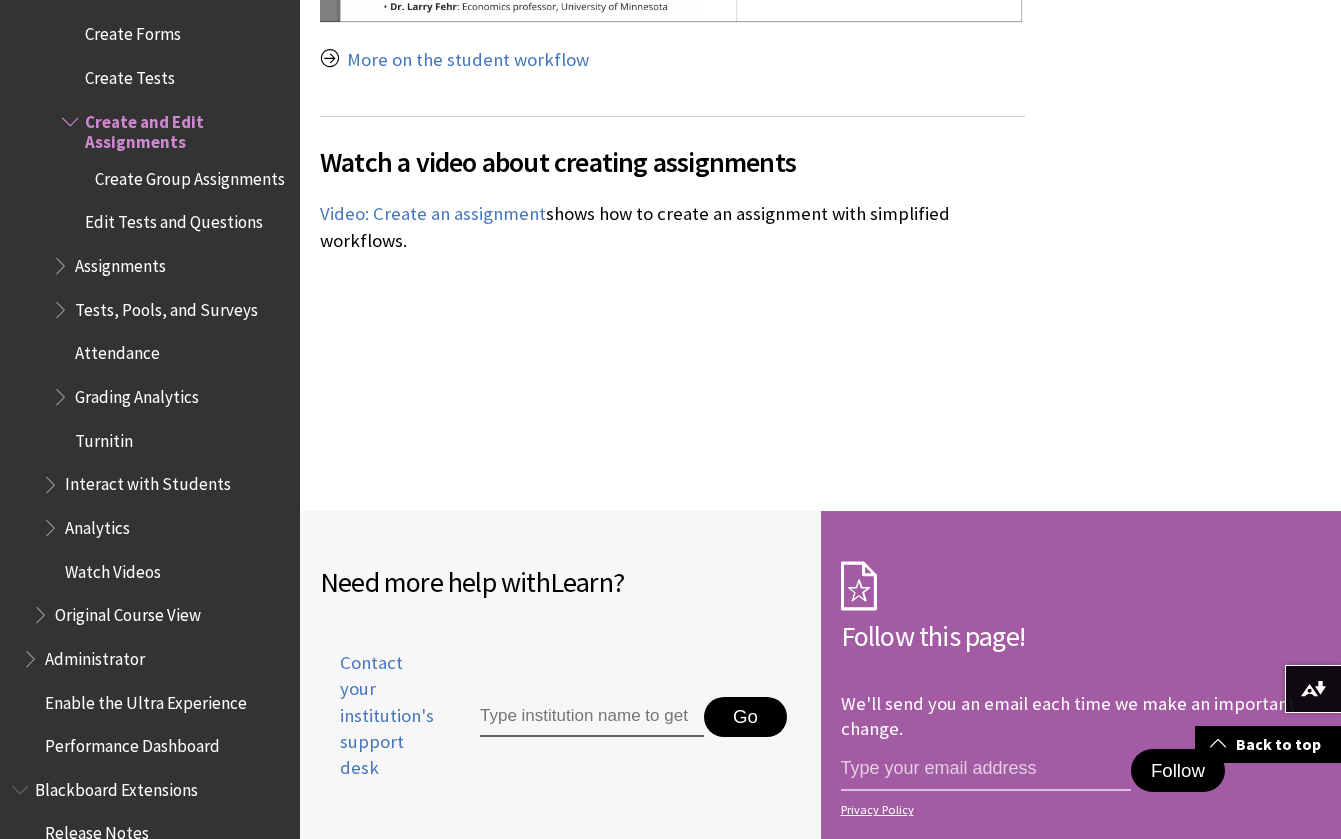 click at bounding box center [62, 261] 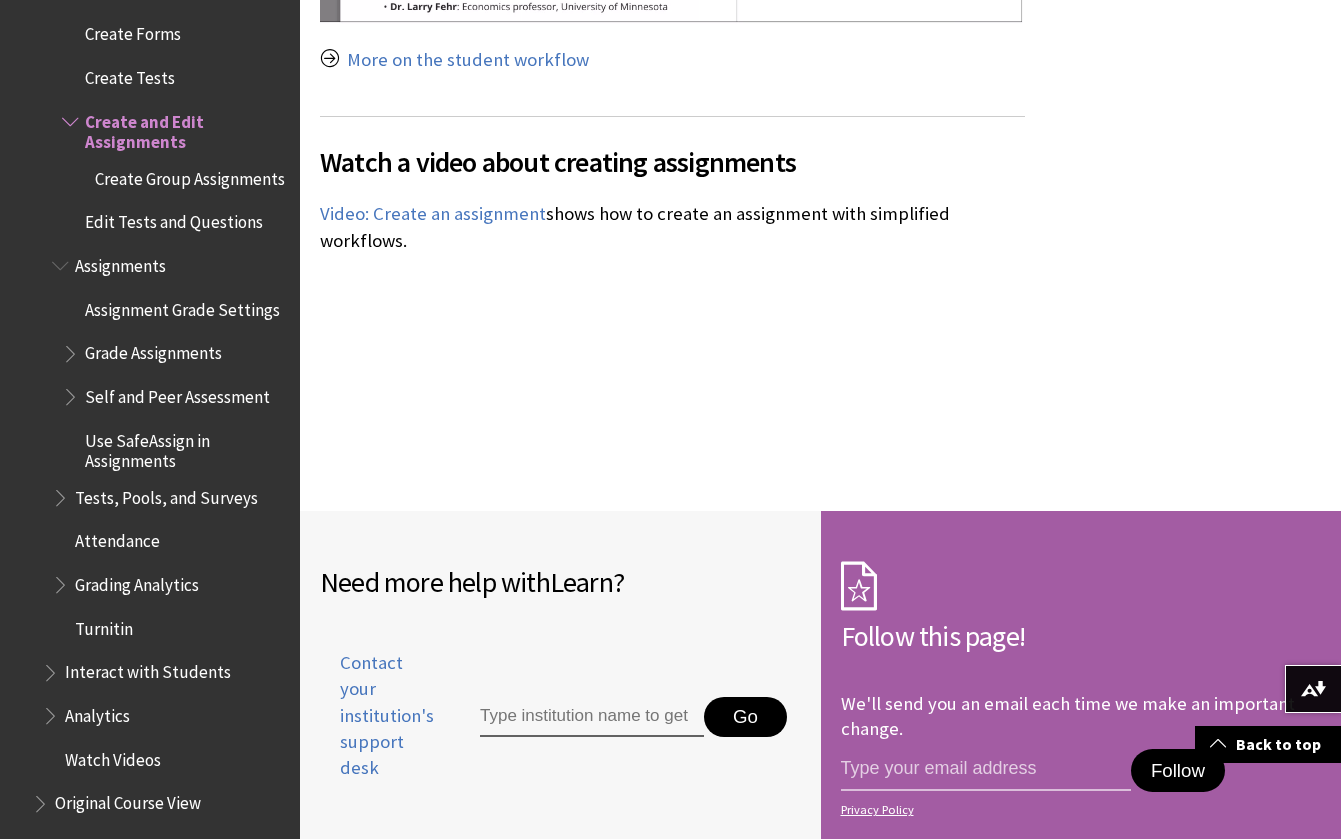click at bounding box center (62, 493) 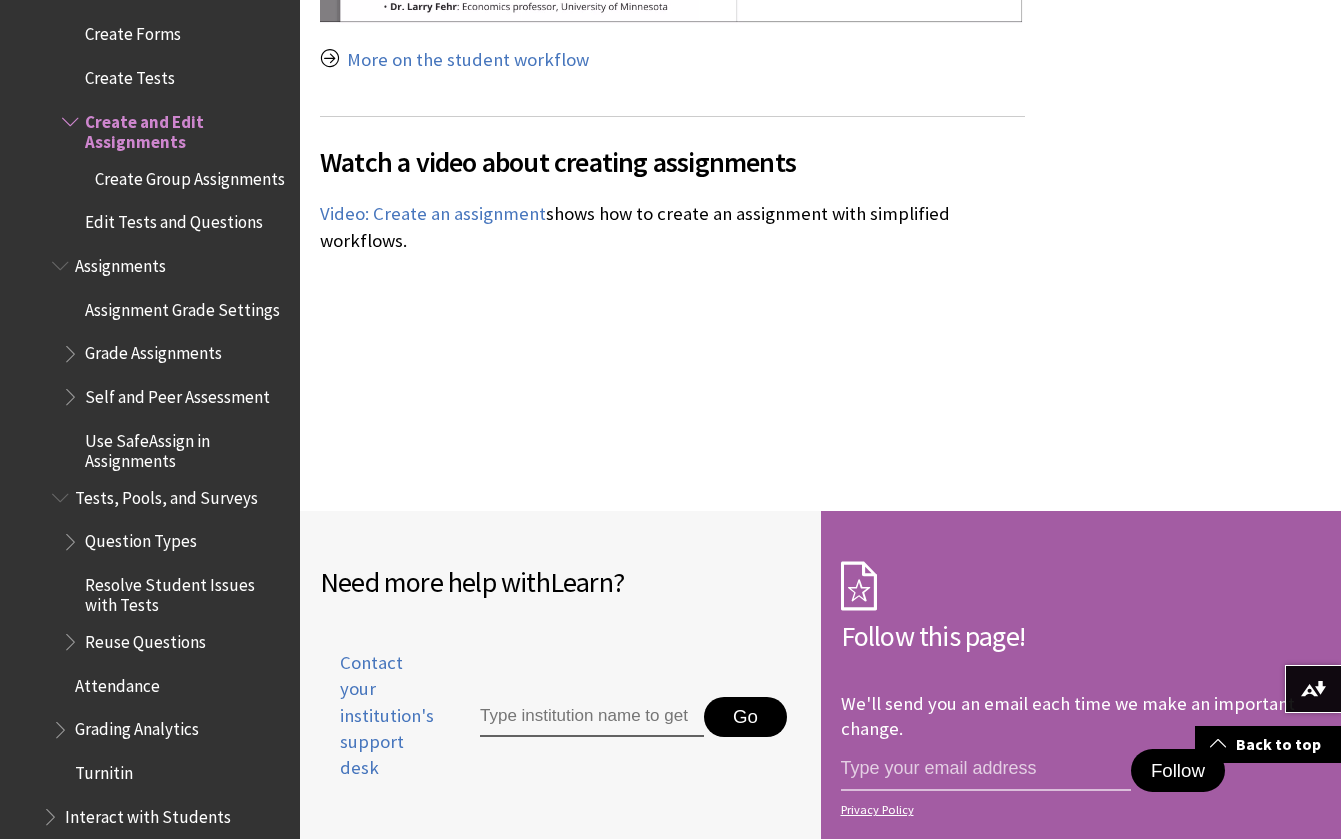 click at bounding box center [72, 537] 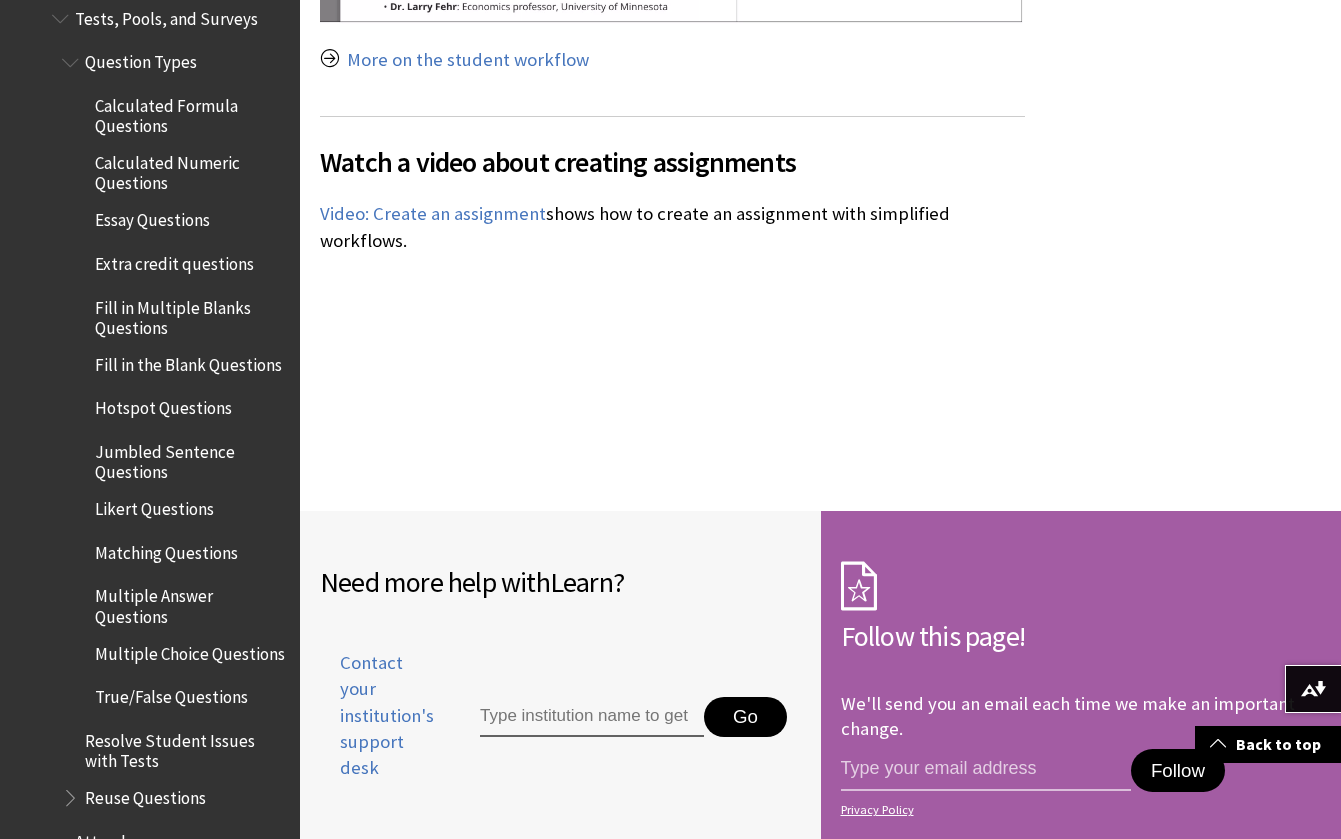 scroll, scrollTop: 3639, scrollLeft: 0, axis: vertical 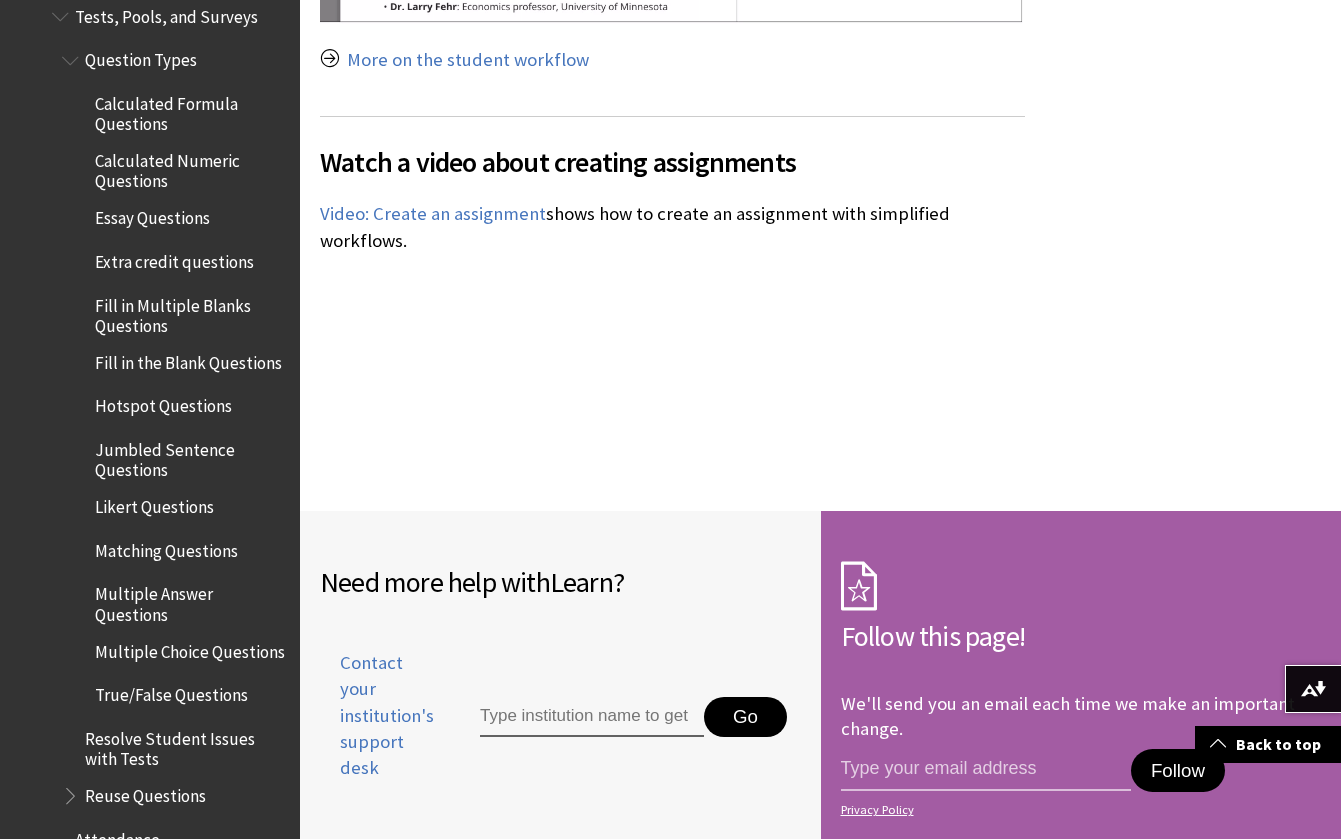 click on "Multiple Choice Questions" at bounding box center (190, 648) 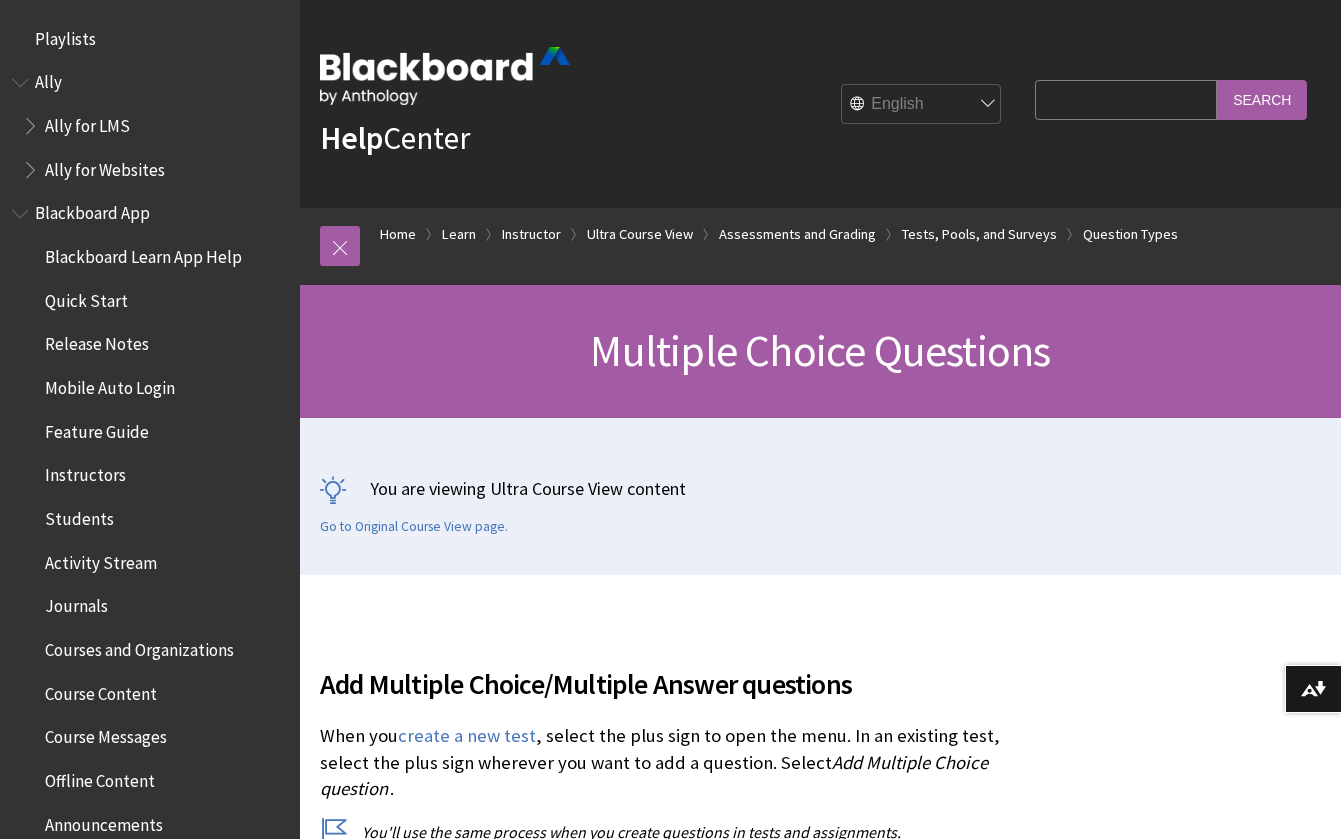 scroll, scrollTop: 309, scrollLeft: 0, axis: vertical 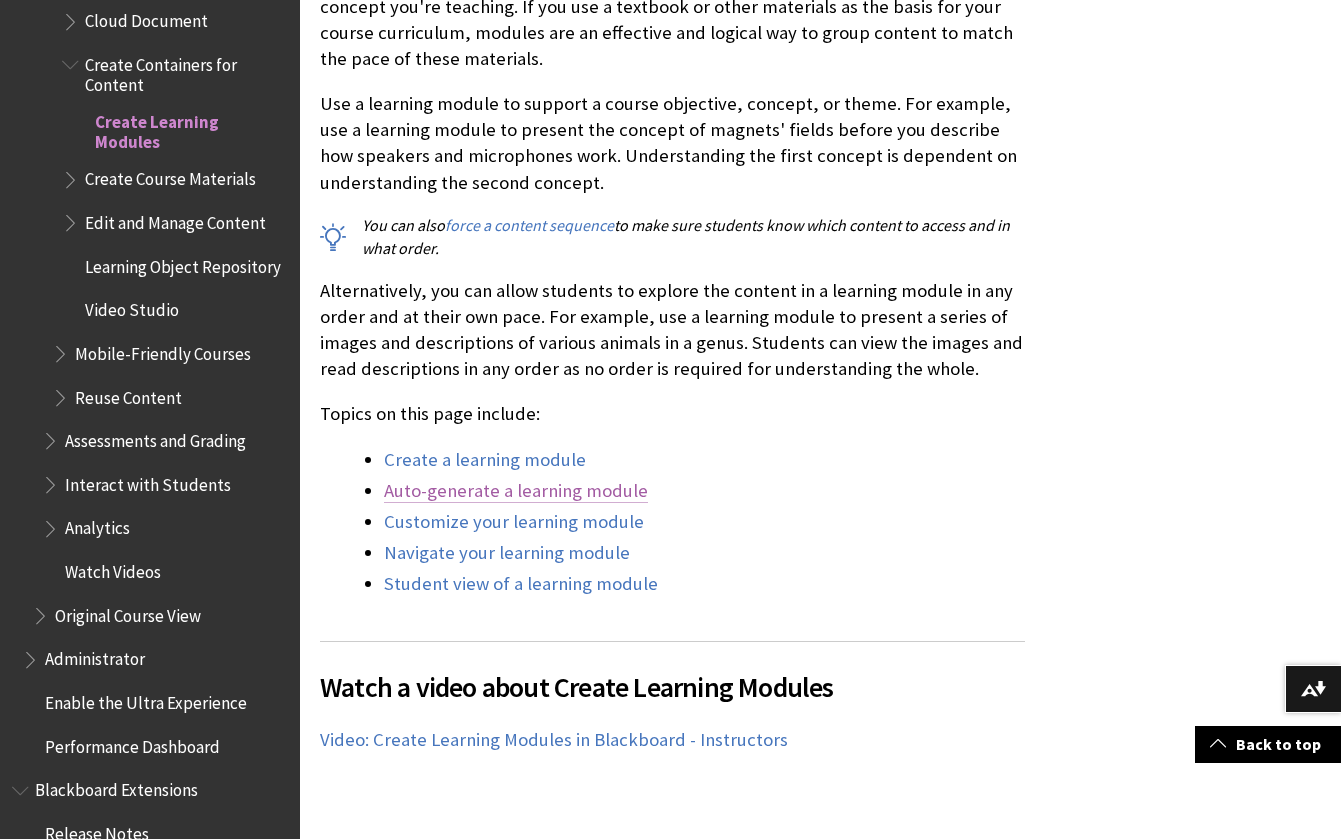 click on "Auto-generate a learning module" at bounding box center (516, 491) 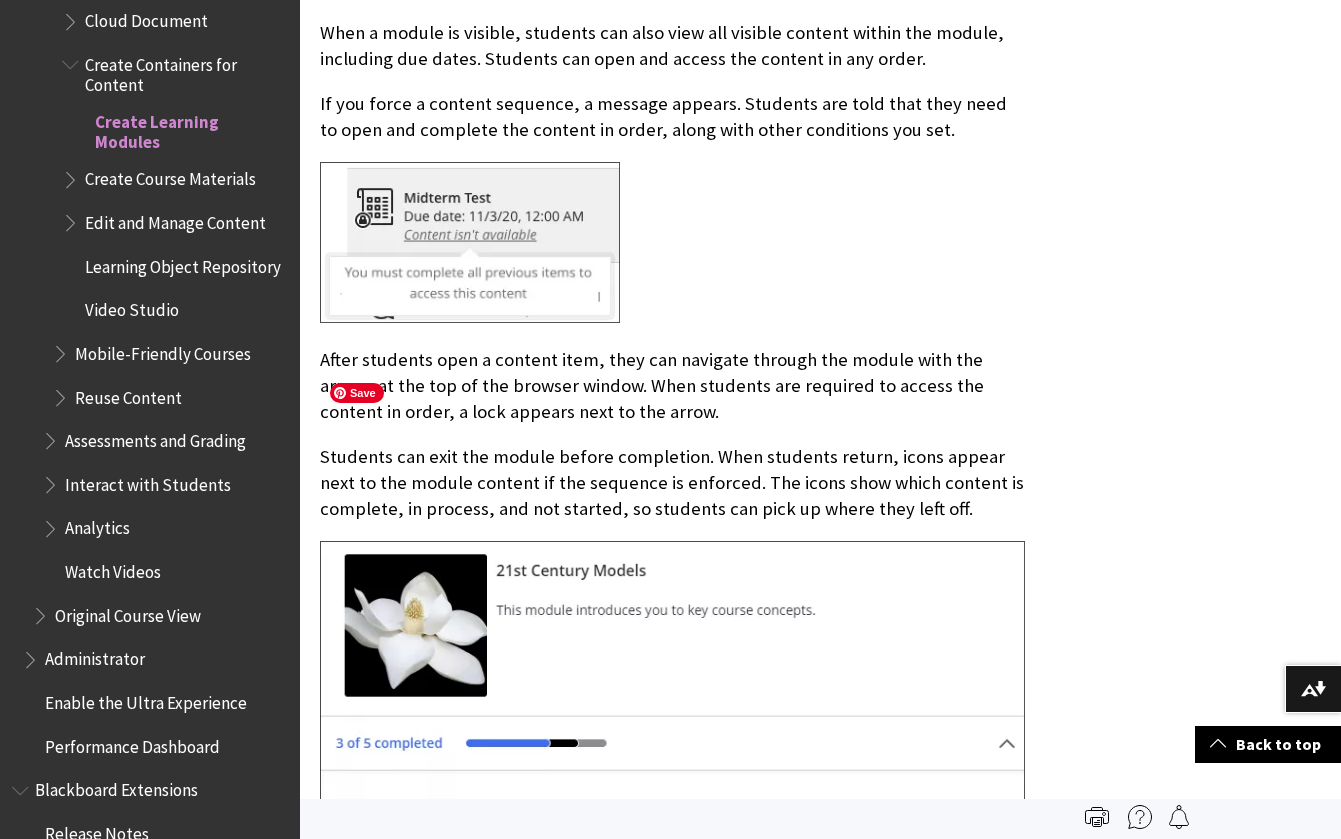 scroll, scrollTop: 13879, scrollLeft: 0, axis: vertical 